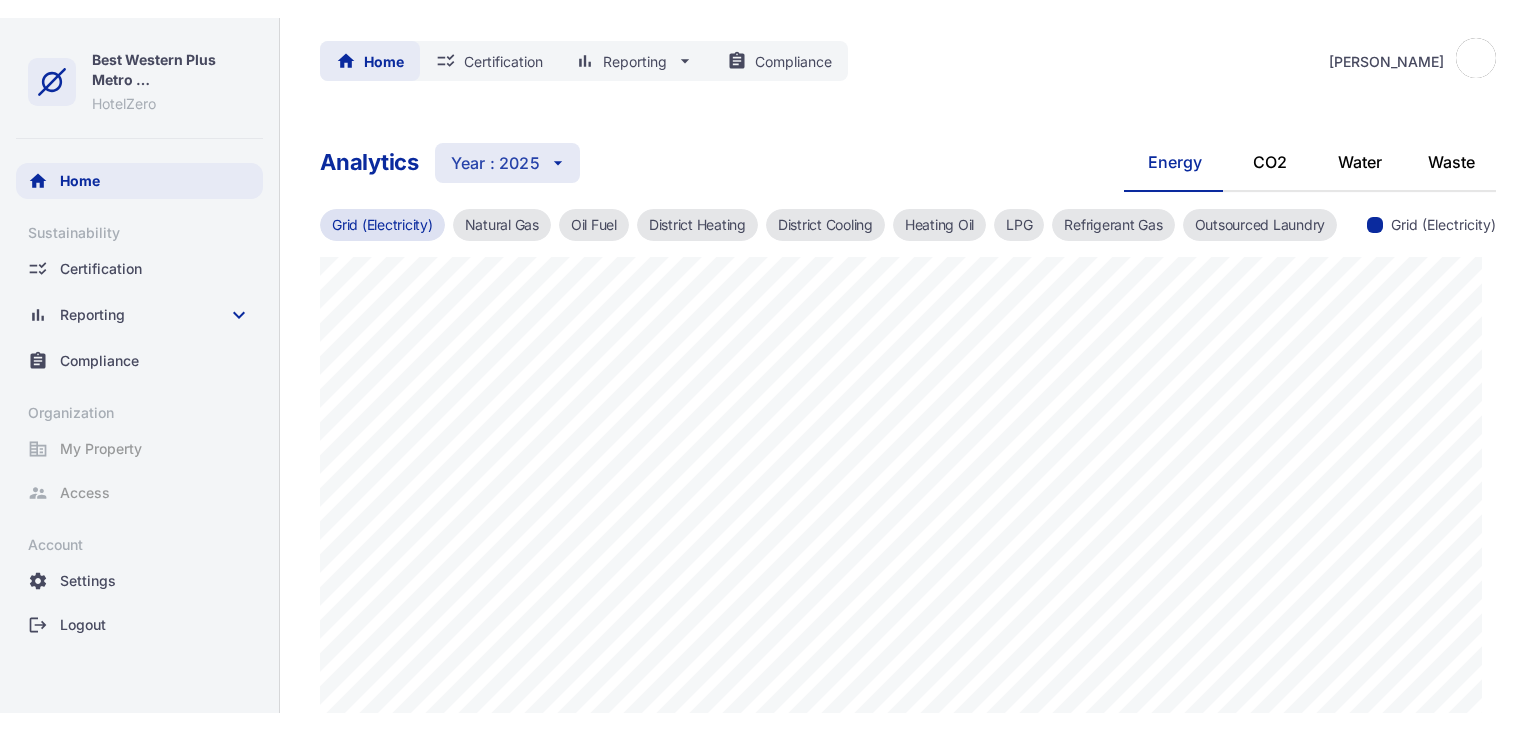 scroll, scrollTop: 0, scrollLeft: 0, axis: both 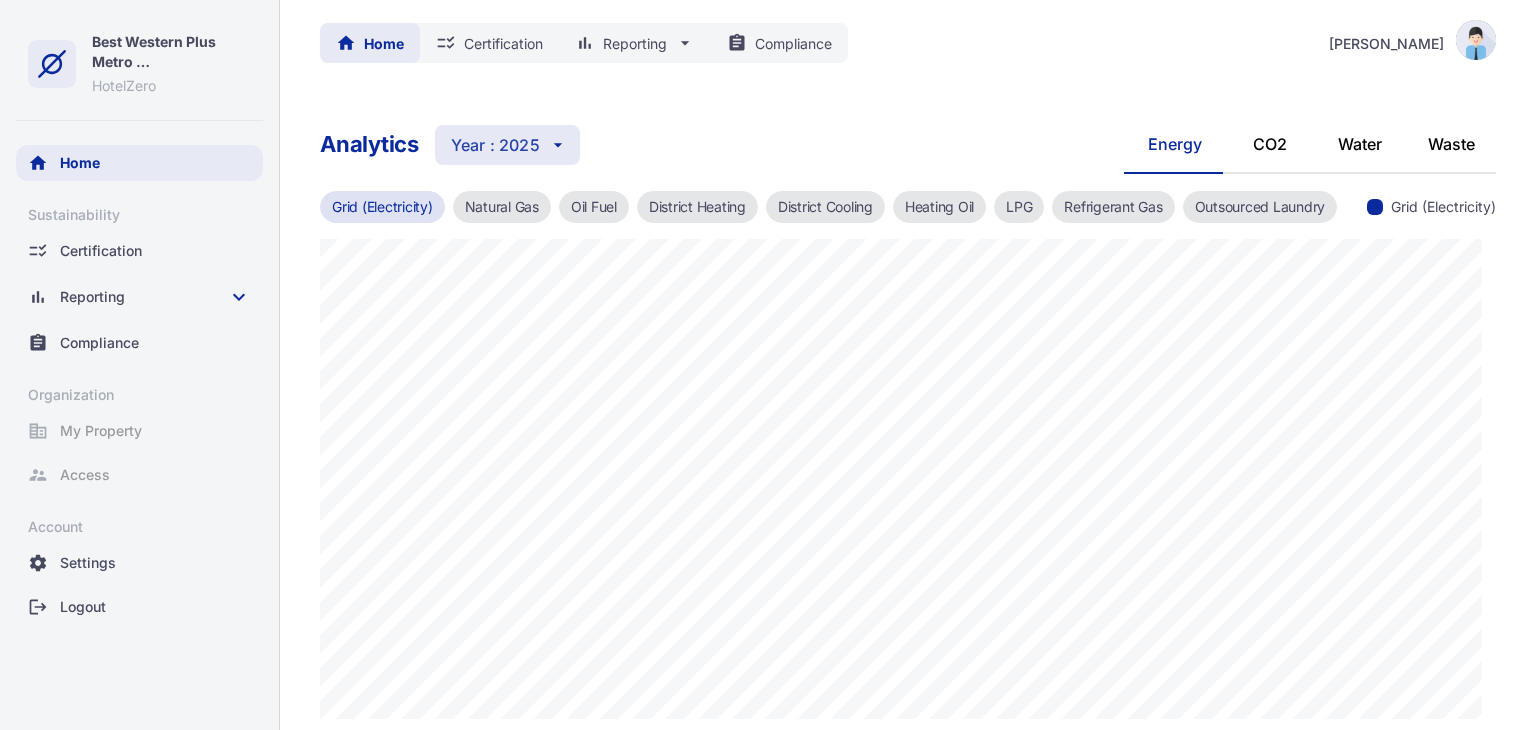 click on "bar_chart Reporting arrow_drop_down" at bounding box center [635, 43] 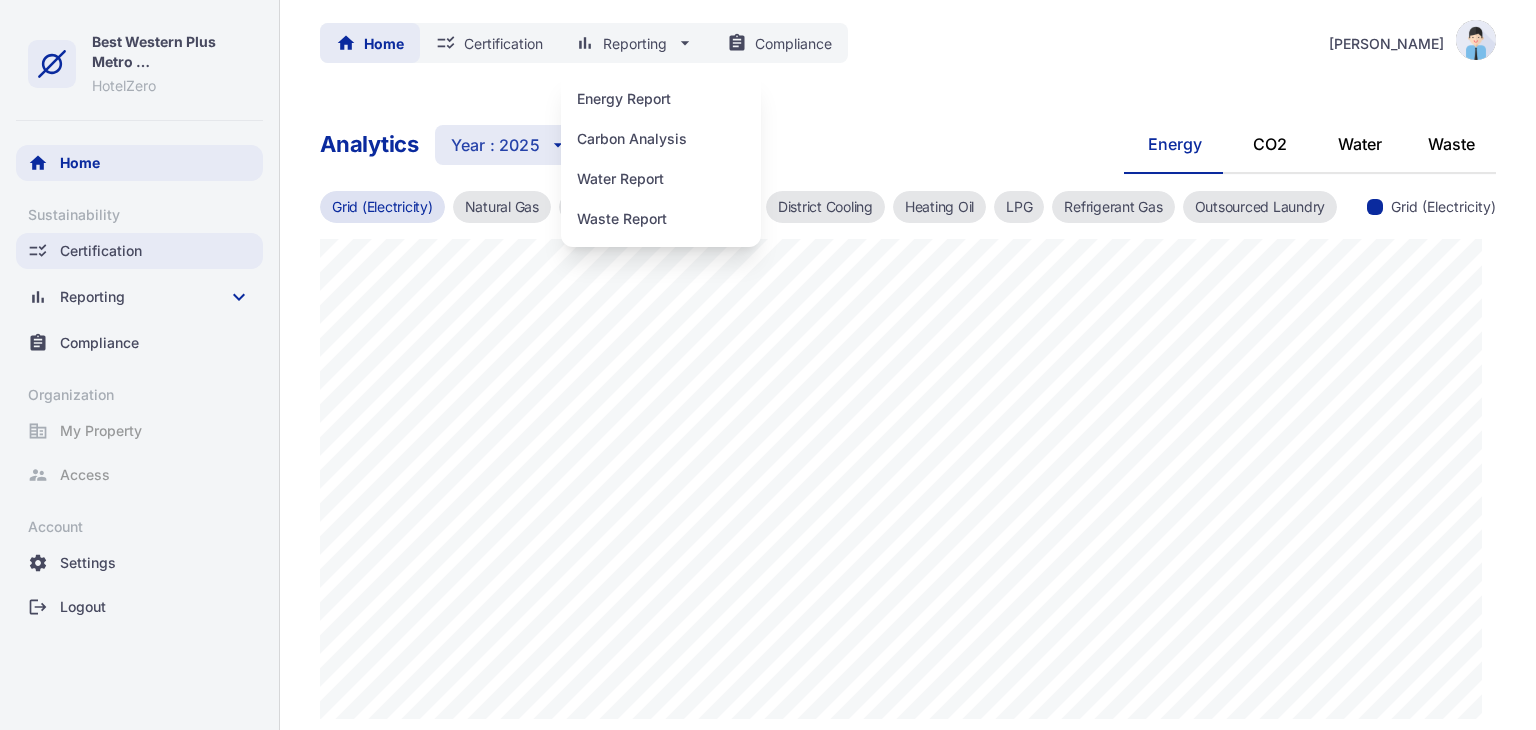 click on "checklist_rtl Certification" at bounding box center (139, 251) 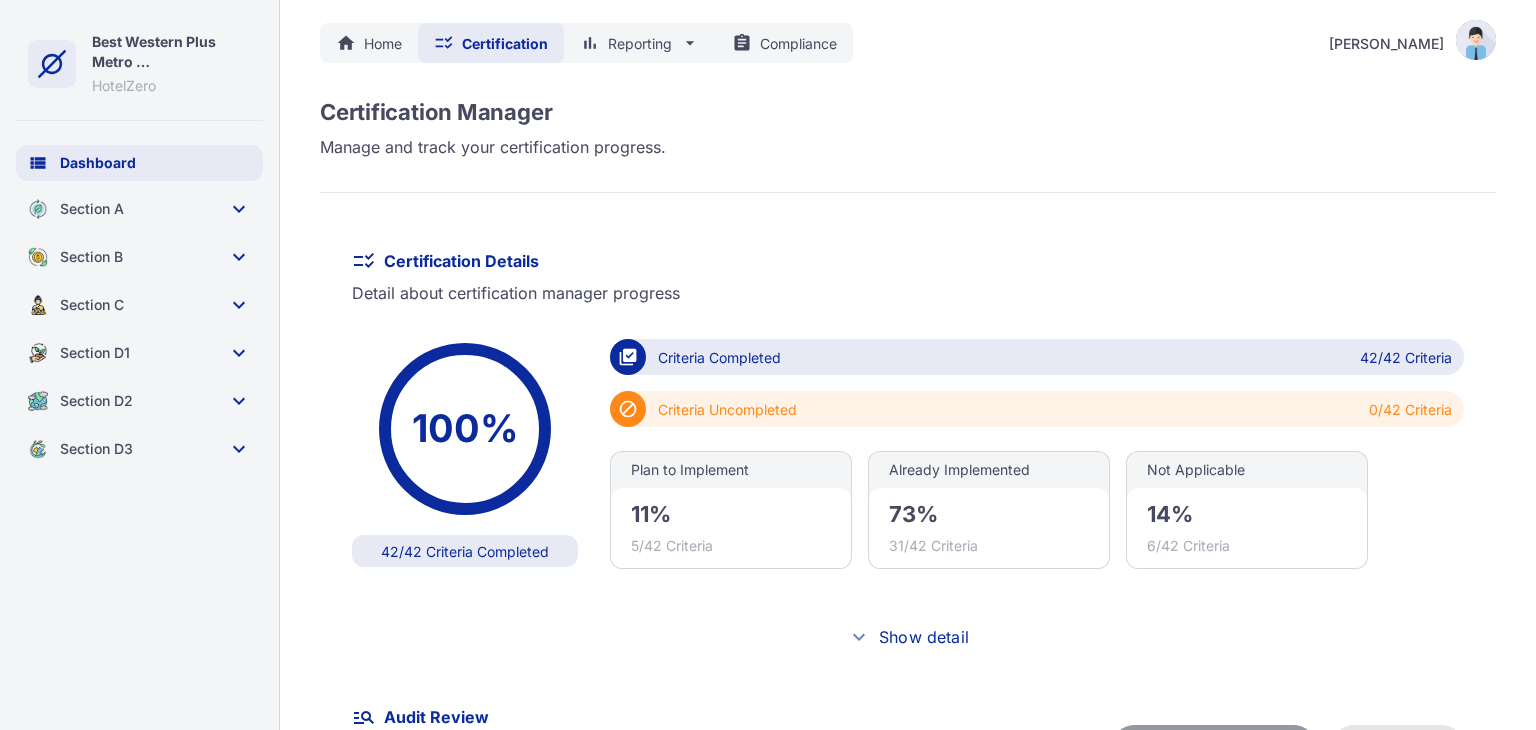click on "view_list Dashboard" at bounding box center (139, 163) 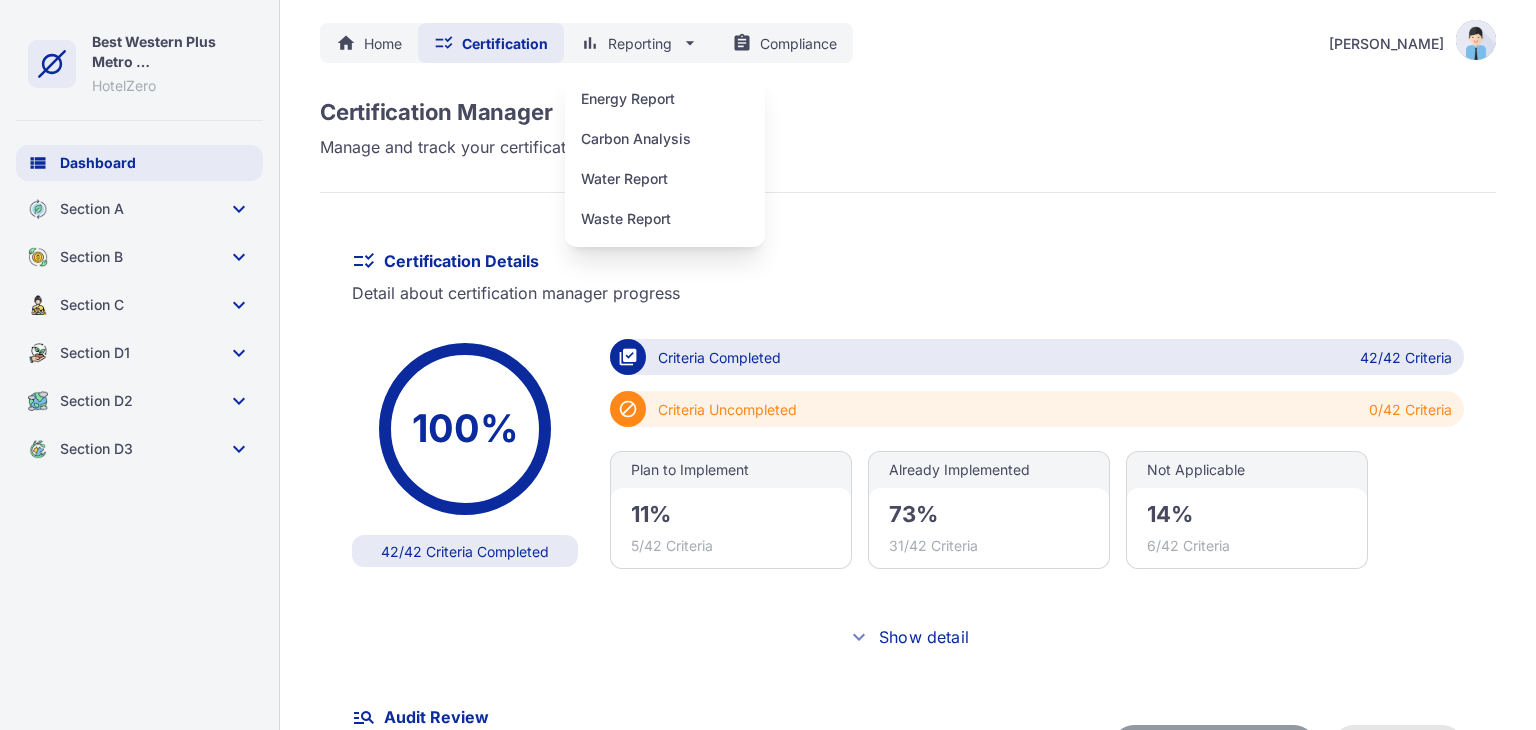 click on "home Home checklist_rtl Certification bar_chart Reporting arrow_drop_down assignment Compliance [PERSON_NAME]" at bounding box center (908, 43) 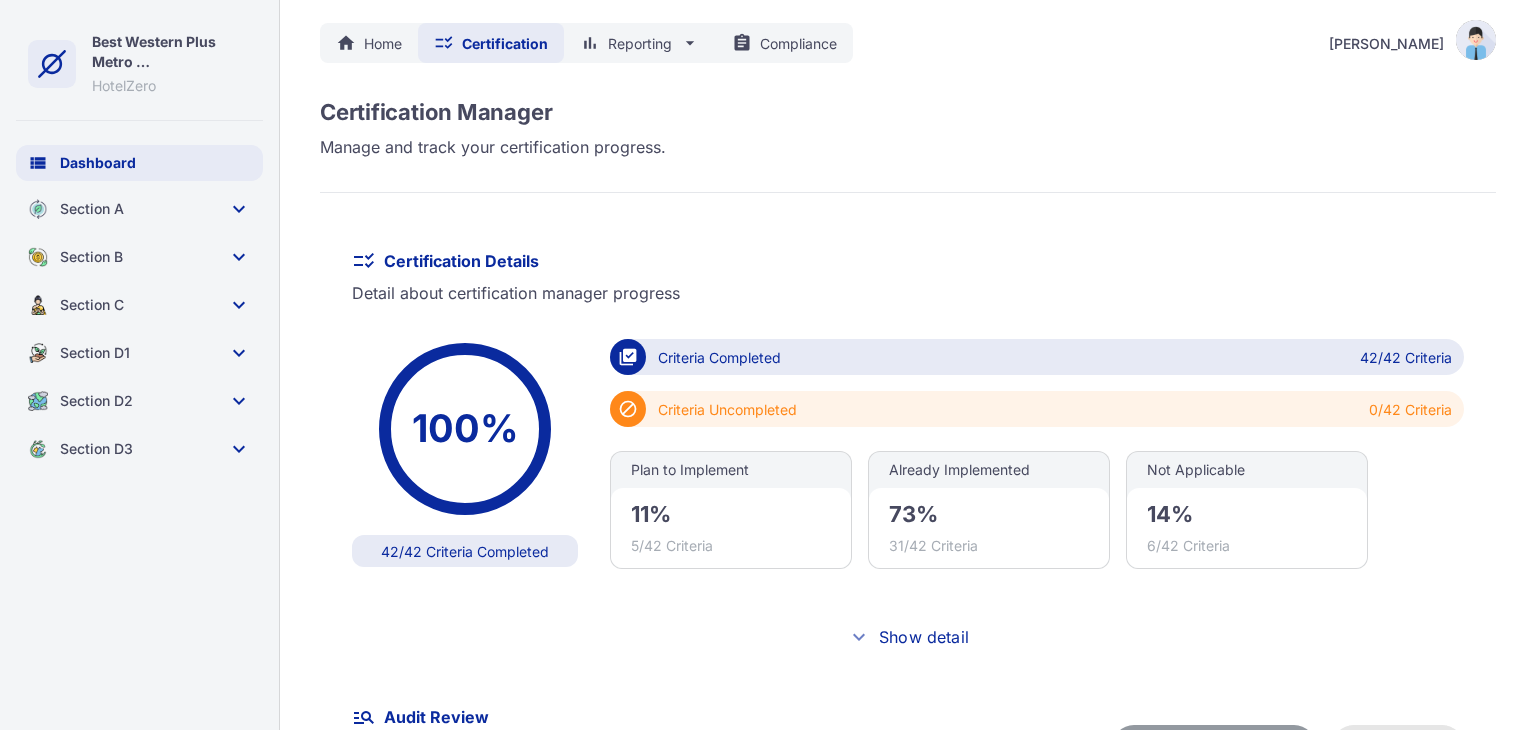 click on "assignment Compliance" at bounding box center (784, 43) 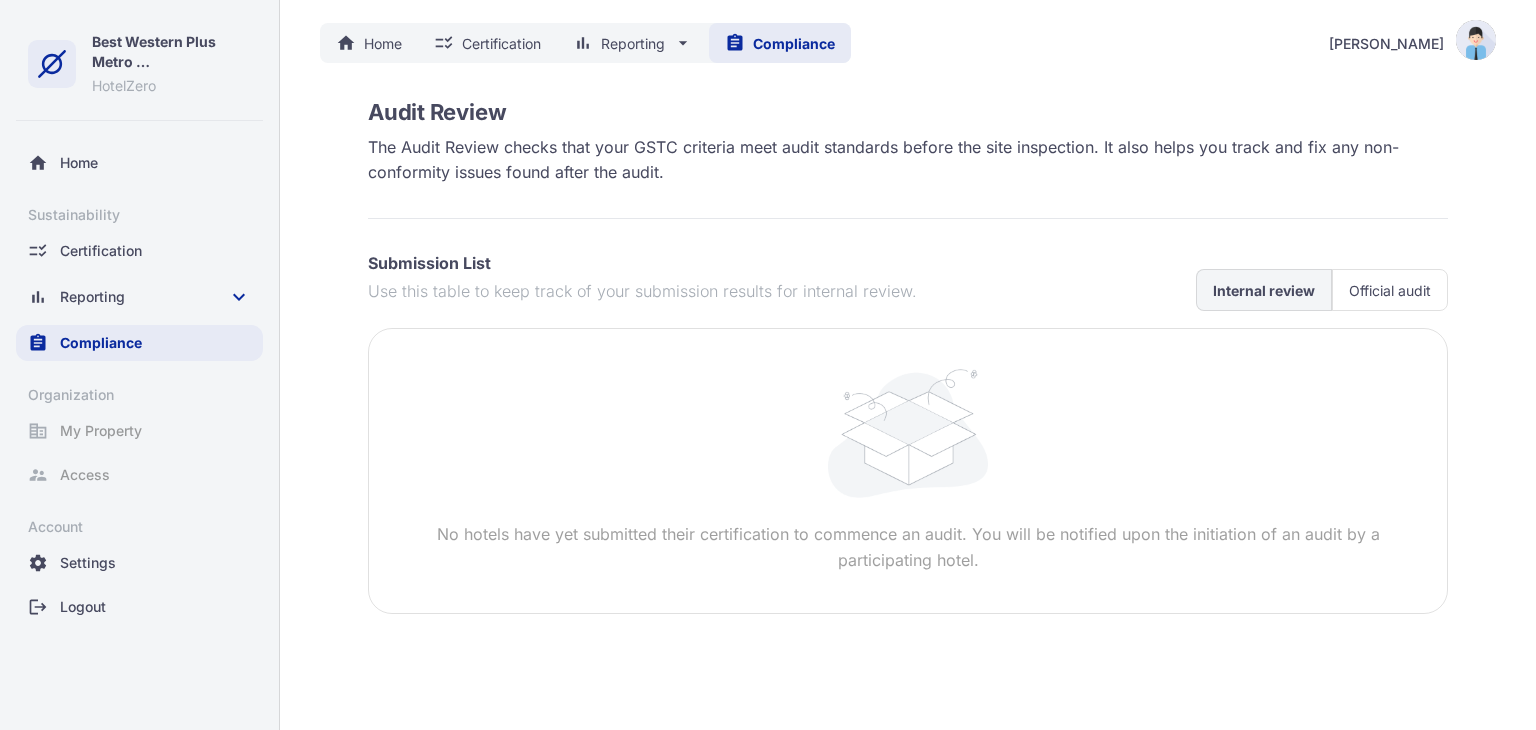 click on "Official audit" at bounding box center [1390, 290] 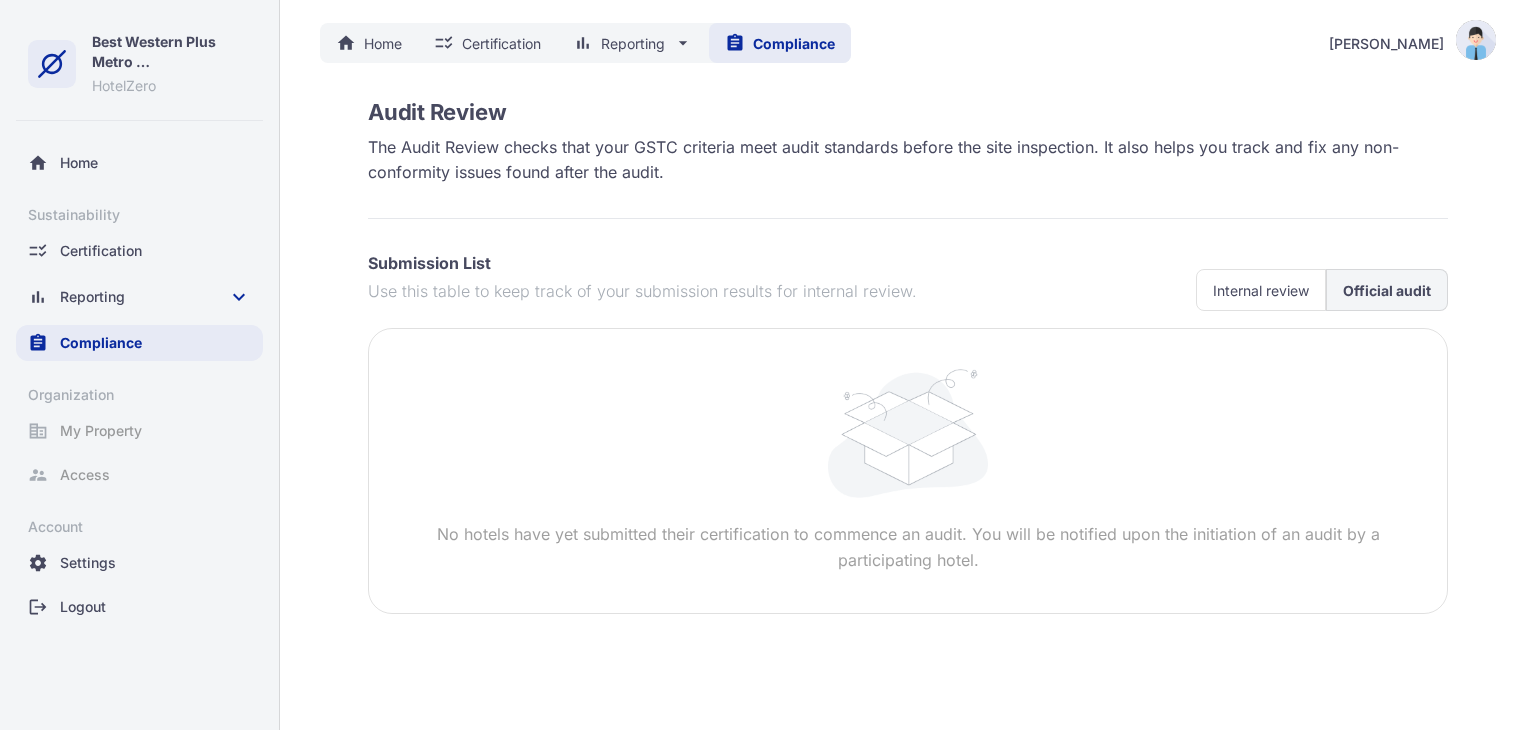 click on "Internal review" at bounding box center [1261, 290] 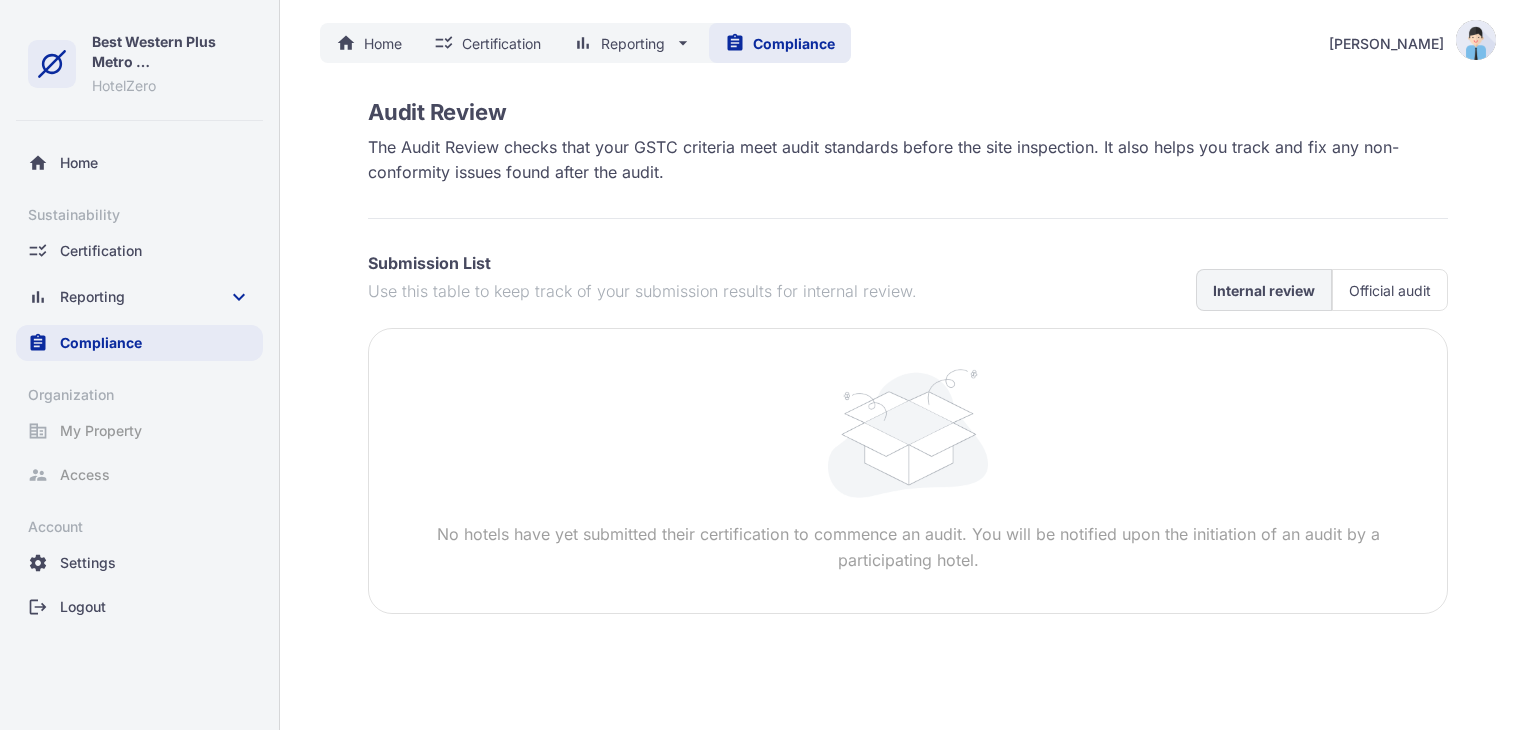 click on "No hotels have yet submitted their certification to commence an audit. You will be notified upon the initiation of an audit by a participating hotel." at bounding box center [908, 547] 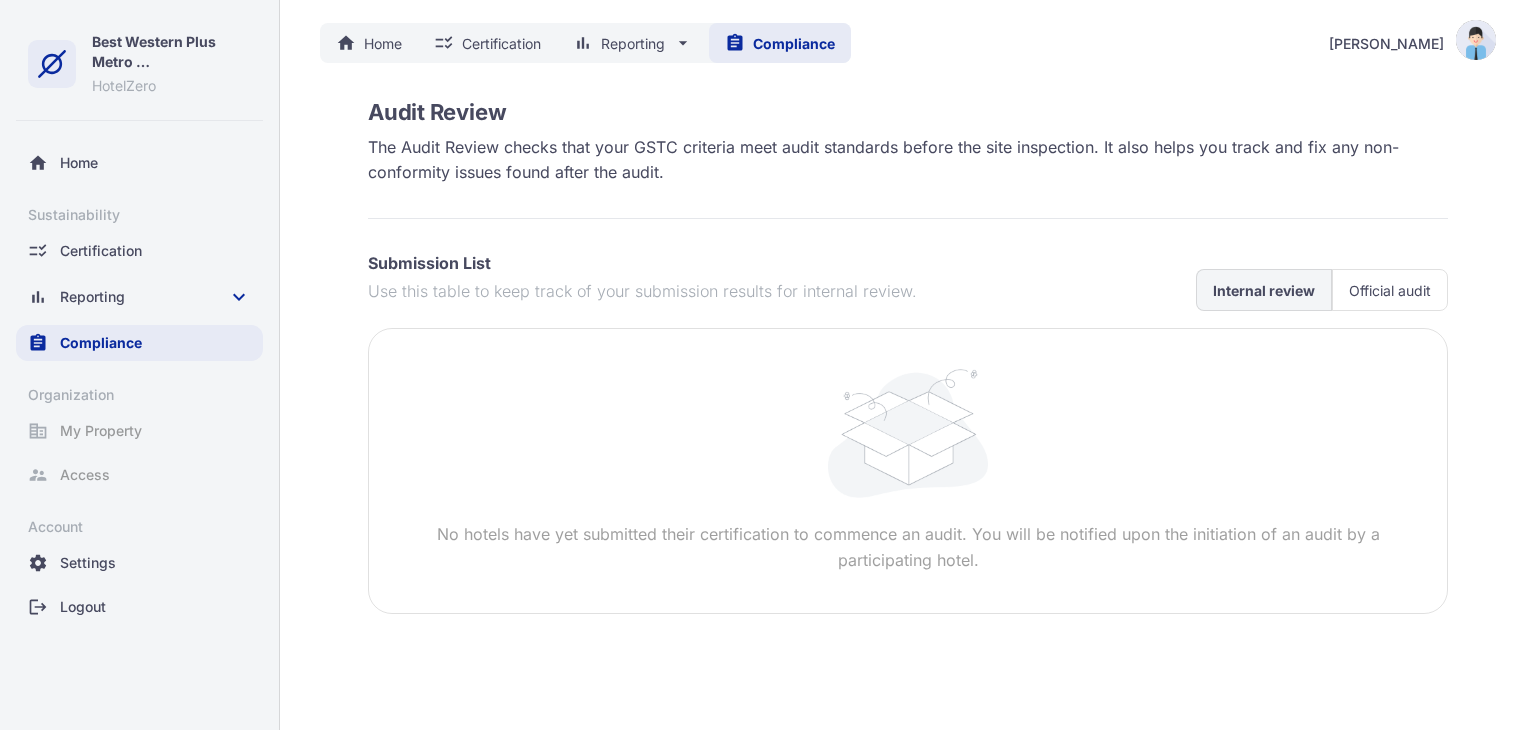 scroll, scrollTop: 0, scrollLeft: 0, axis: both 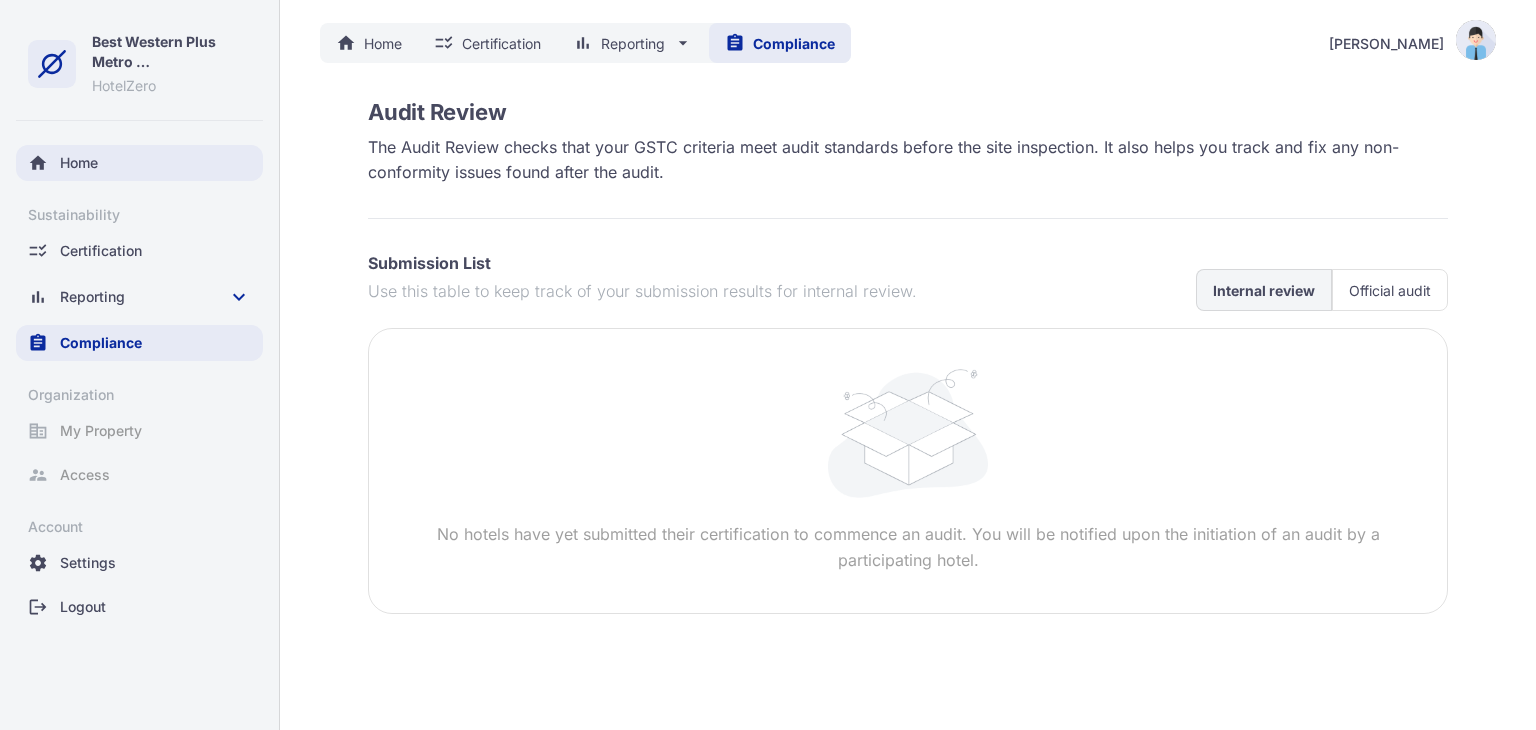 click on "home Home" at bounding box center (139, 163) 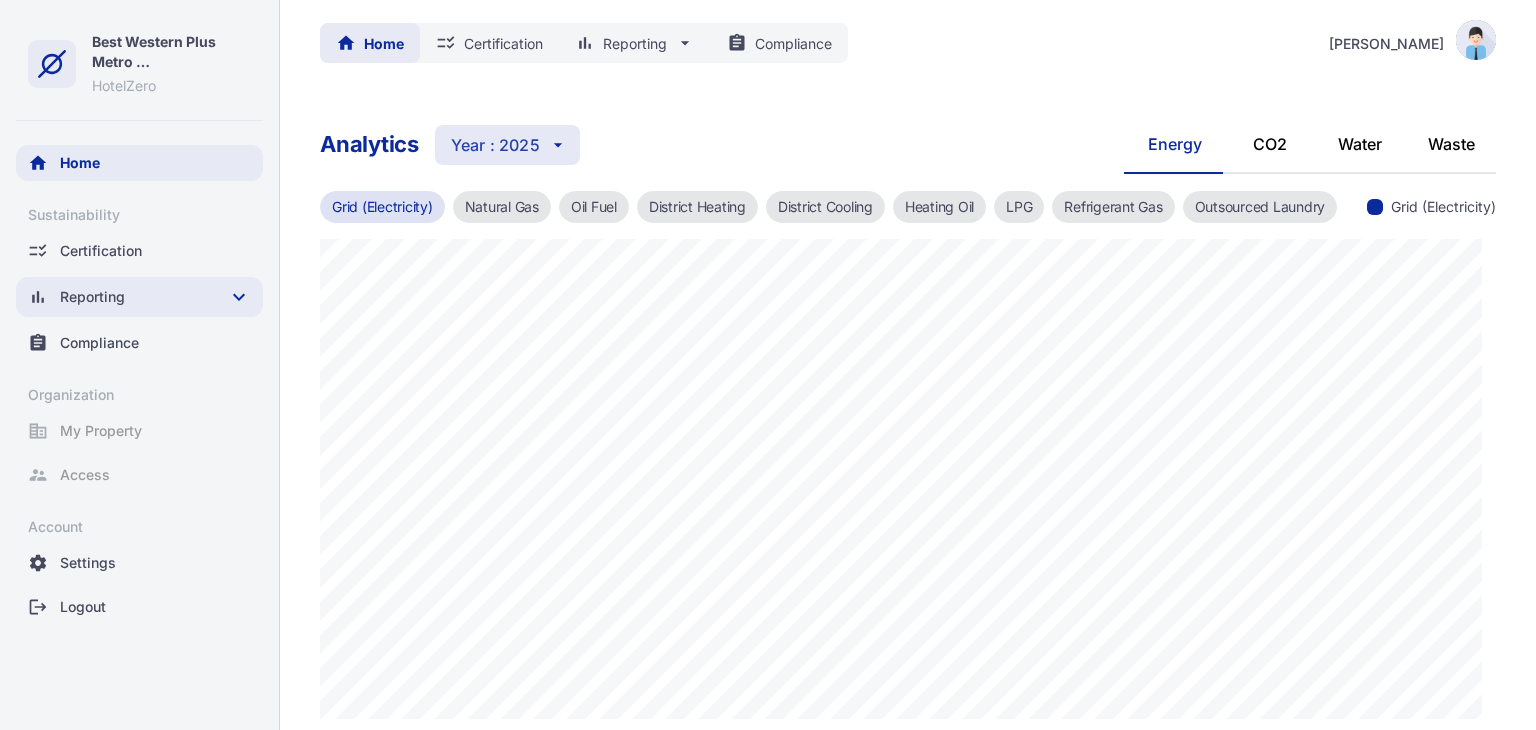 click on "bar_chart Reporting keyboard_arrow_down" at bounding box center [139, 297] 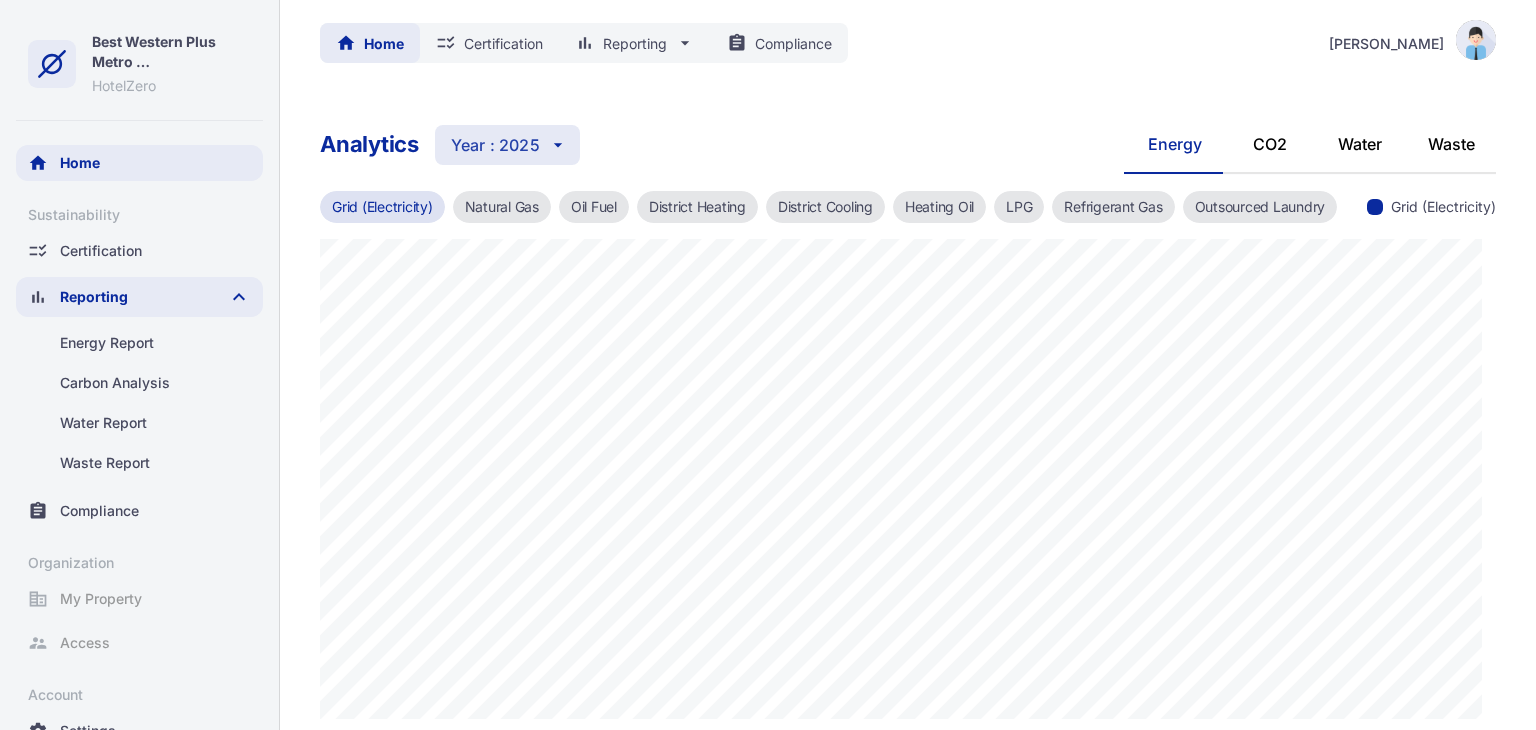 click on "bar_chart Reporting keyboard_arrow_up" at bounding box center (139, 297) 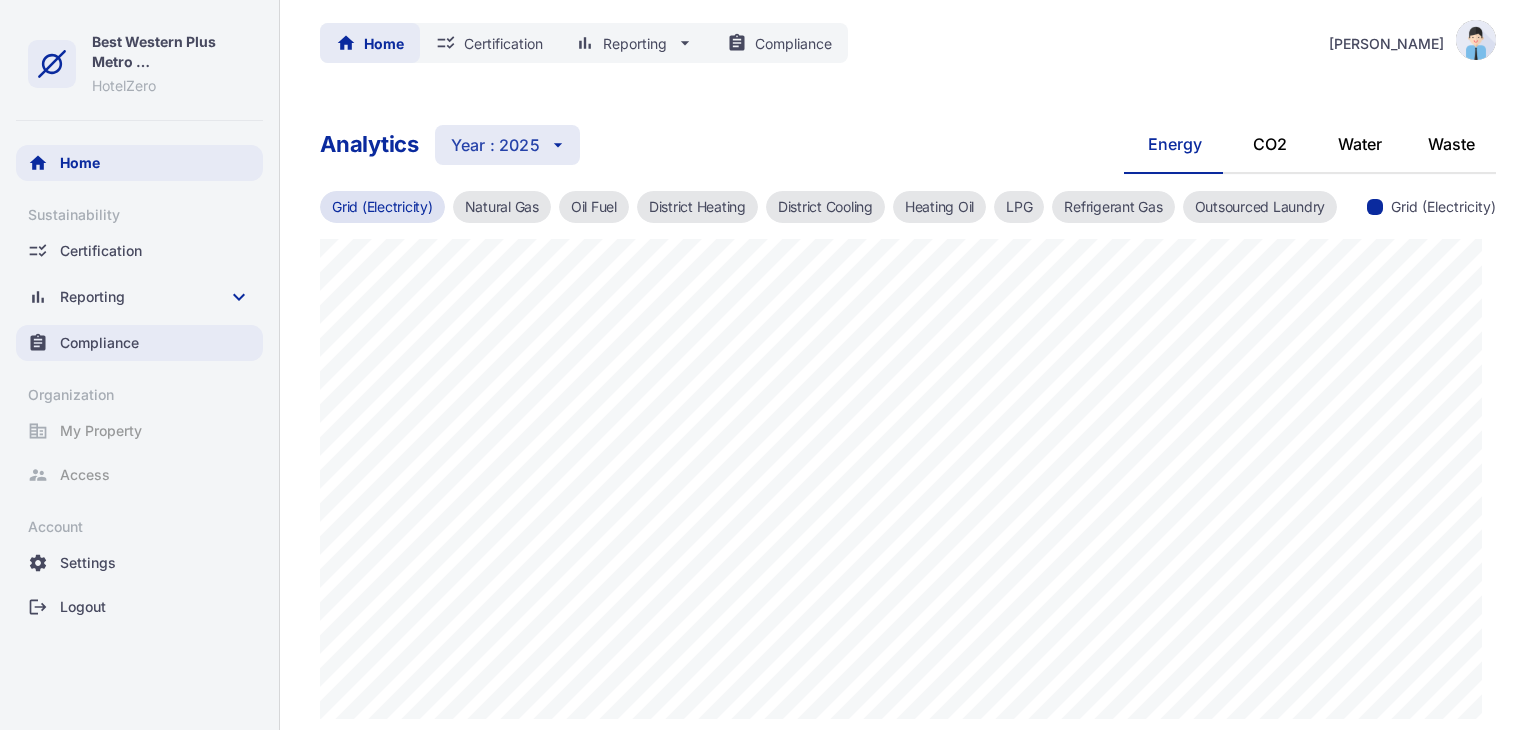 click on "assignment Compliance" at bounding box center (139, 343) 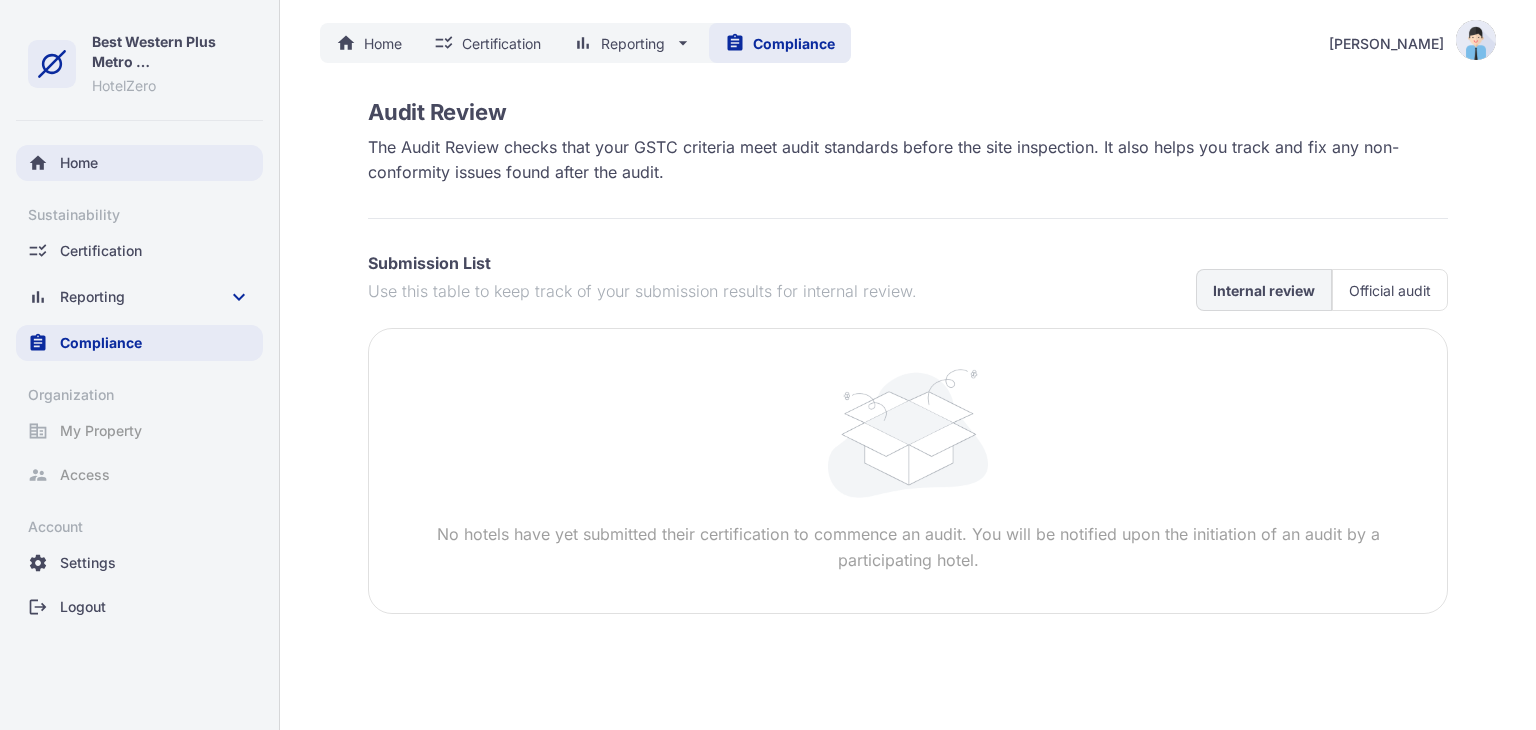 click on "home Home" at bounding box center (139, 163) 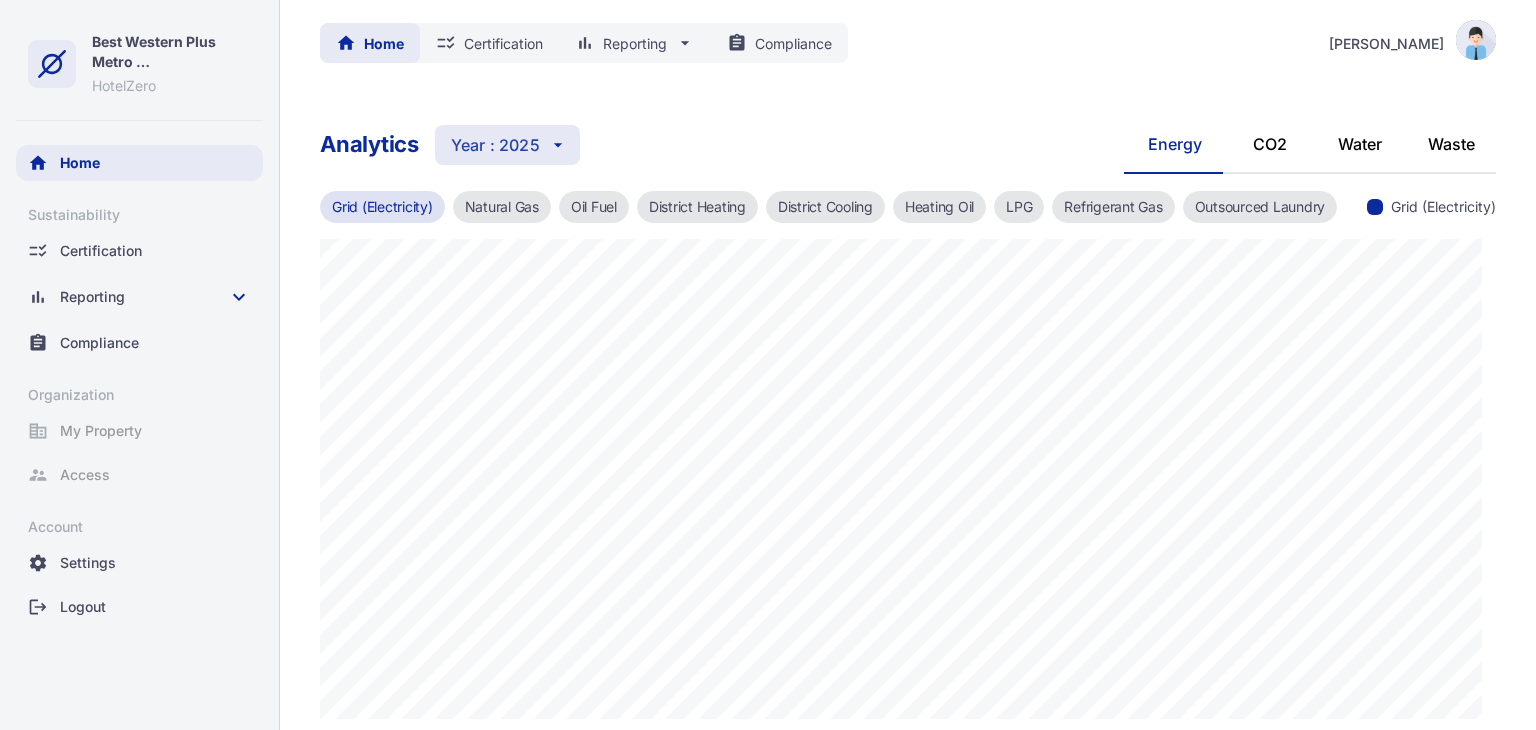click on "bar_chart Reporting arrow_drop_down" at bounding box center (635, 43) 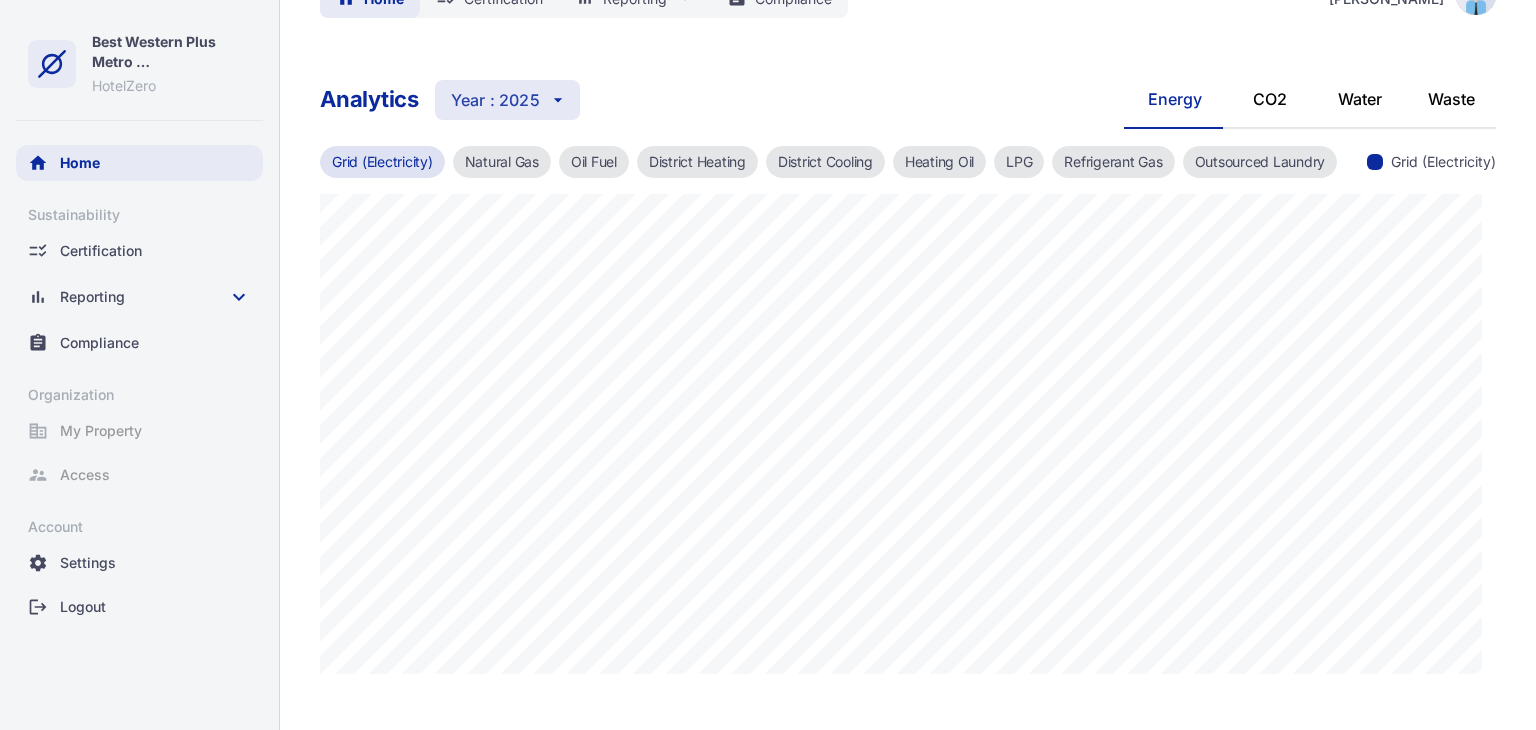 scroll, scrollTop: 0, scrollLeft: 0, axis: both 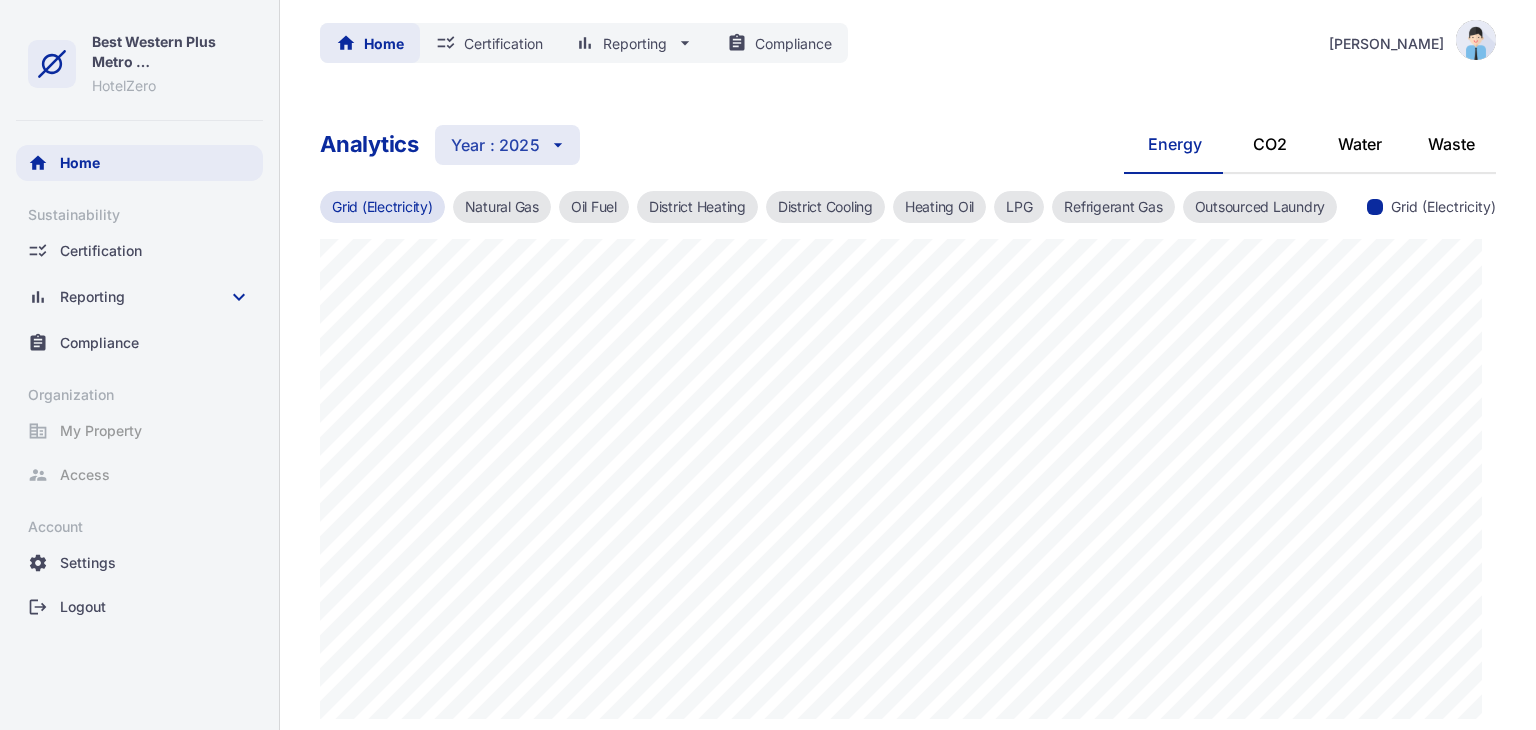click on "Year : 2025" at bounding box center [495, 145] 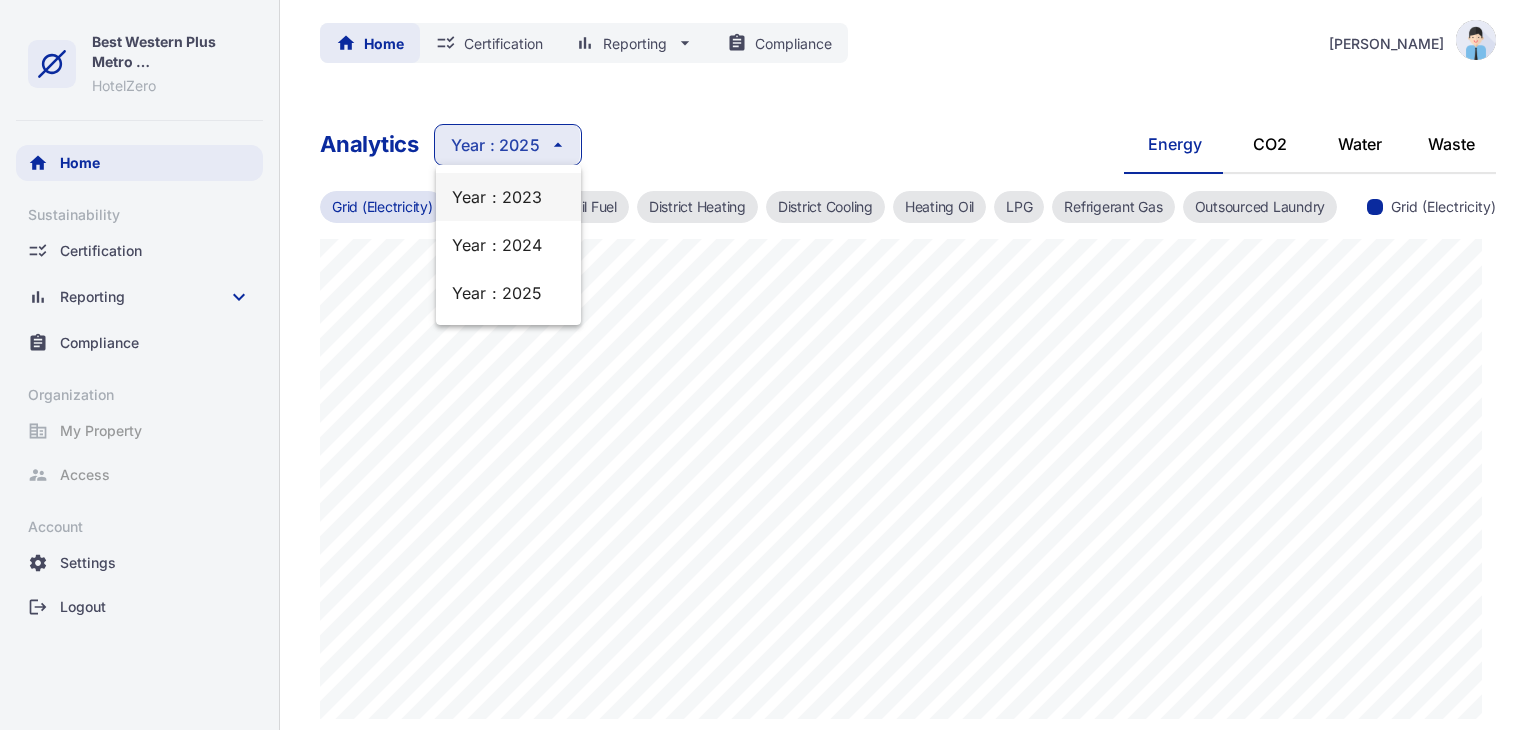 click on "Year : 2023" at bounding box center [508, 197] 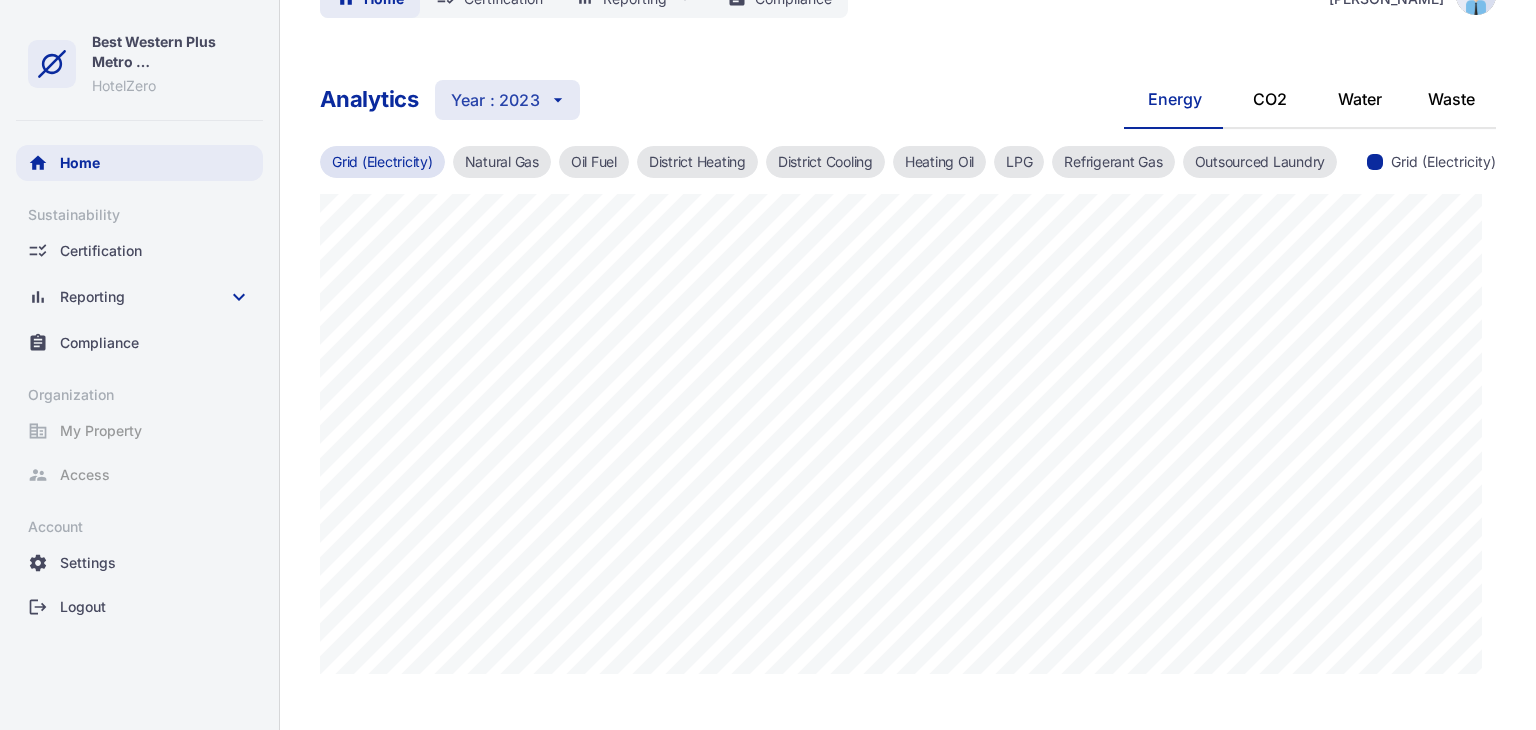 scroll, scrollTop: 0, scrollLeft: 0, axis: both 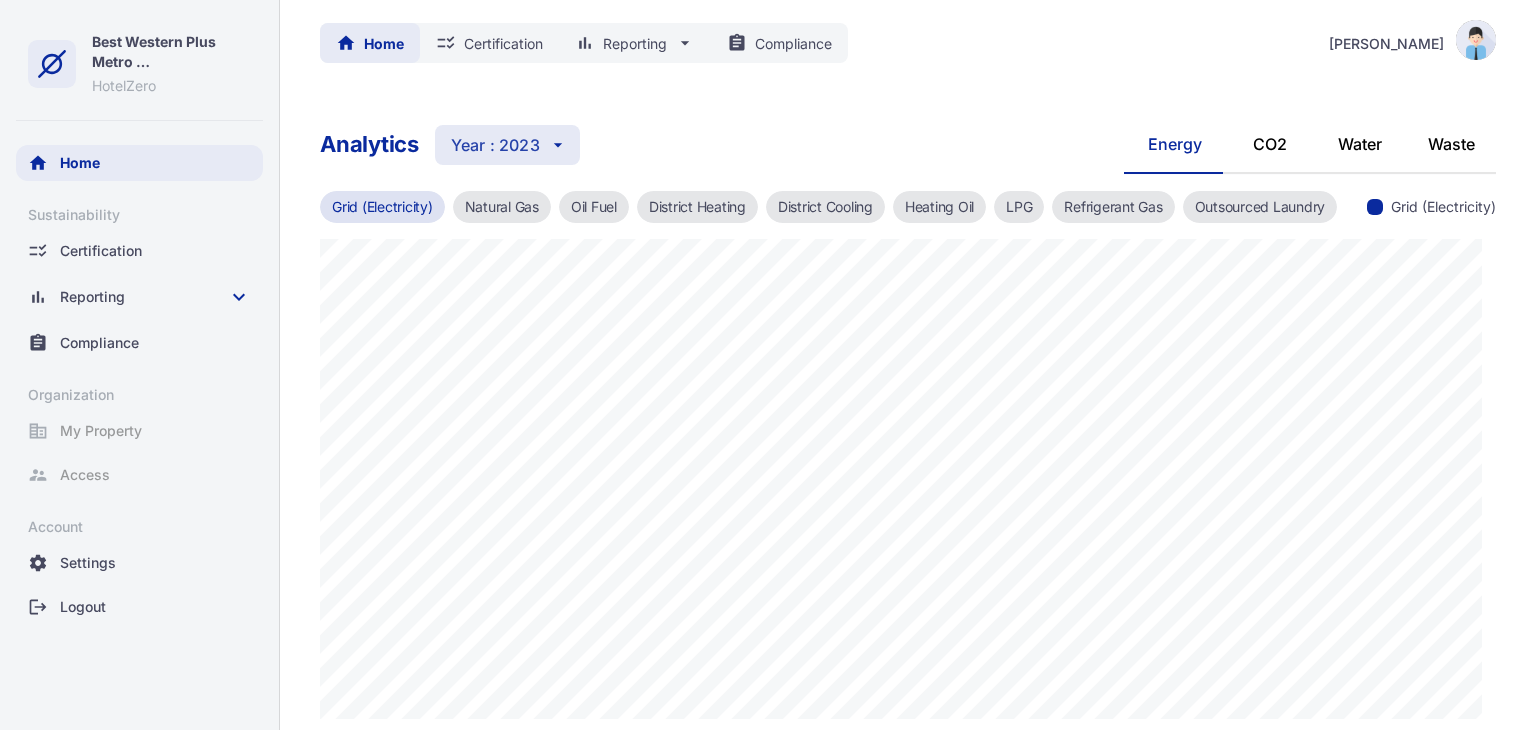 click on "Year : 2023 Year : 2023" 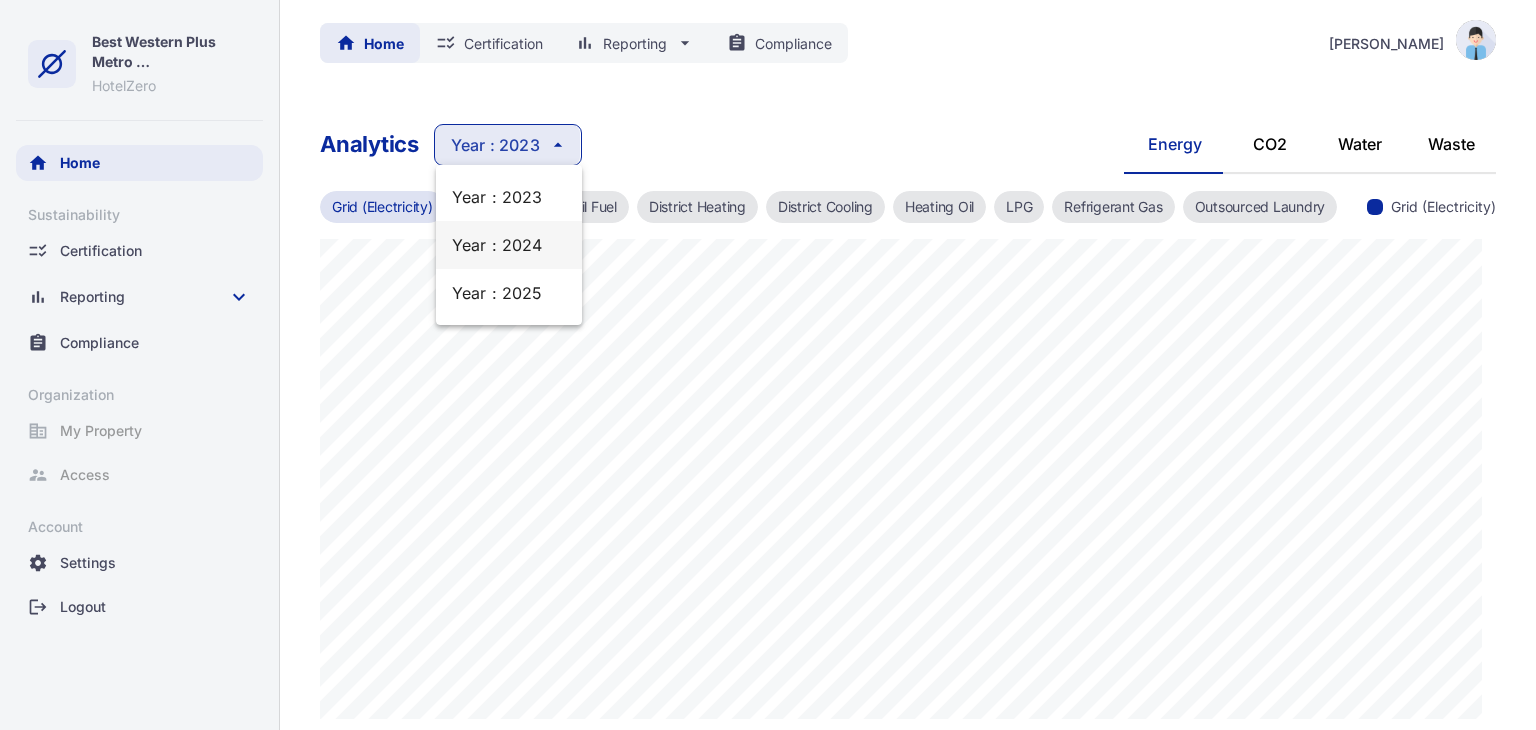 click on "Year : 2024" at bounding box center (509, 245) 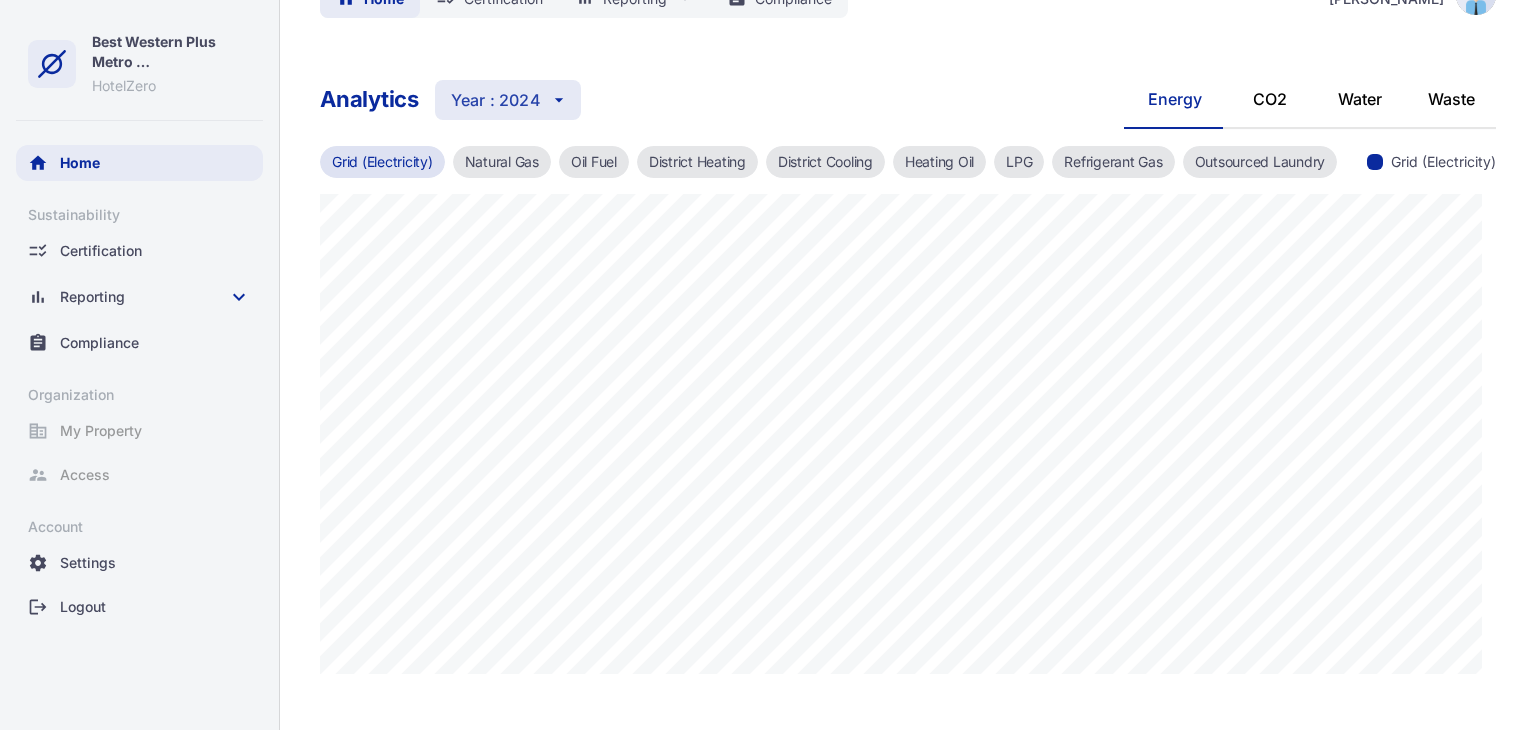 scroll, scrollTop: 0, scrollLeft: 0, axis: both 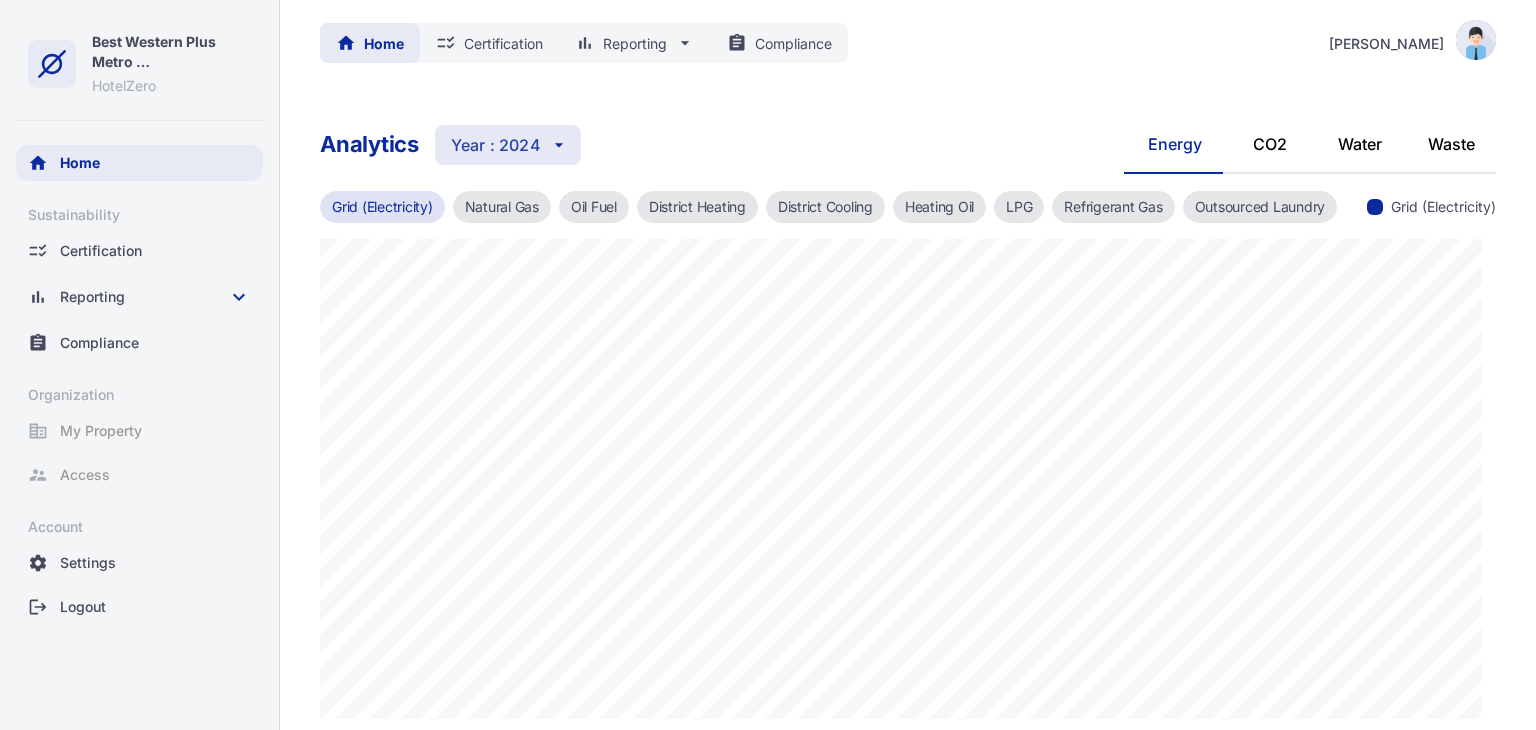 click on "Year : 2024" at bounding box center [496, 145] 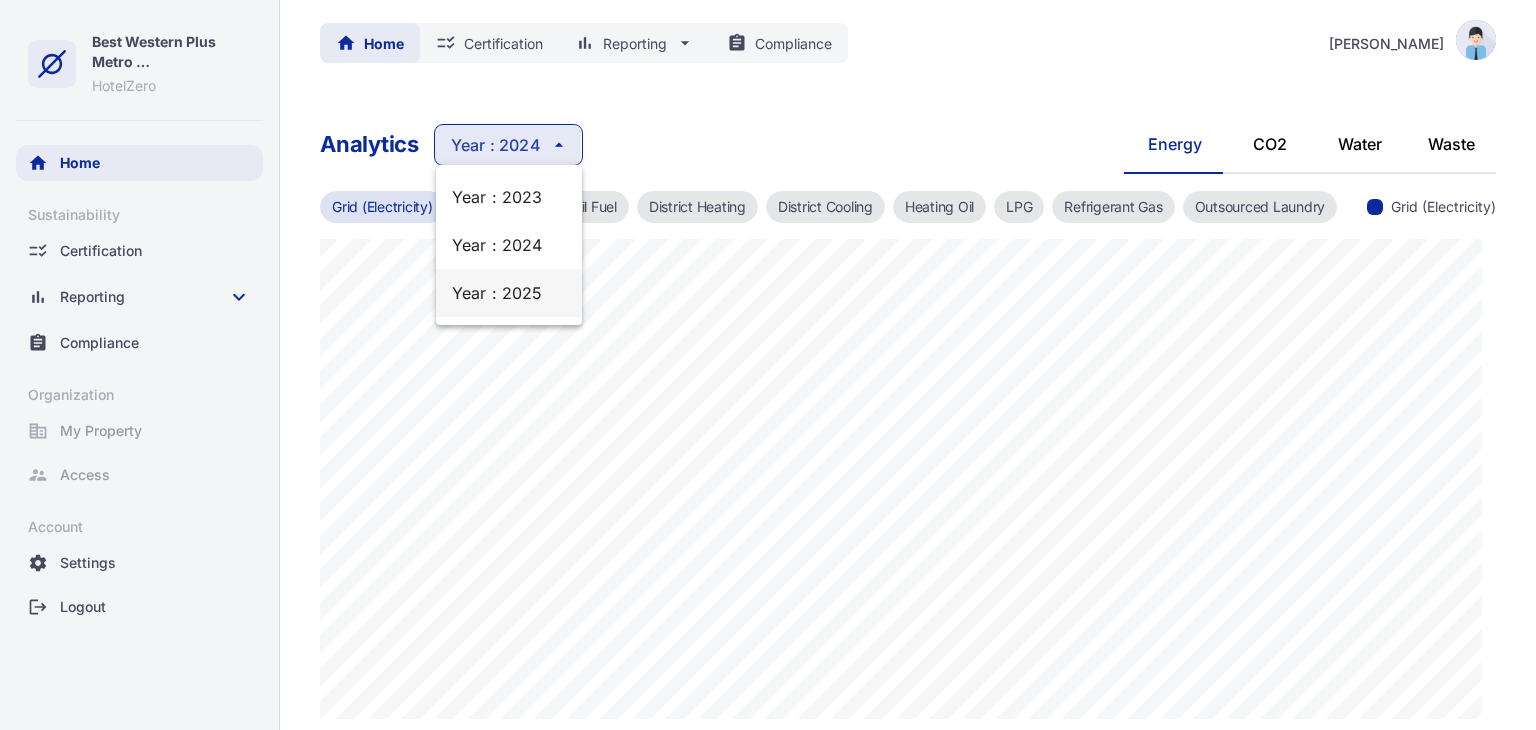 click on "Year : 2025" at bounding box center [509, 293] 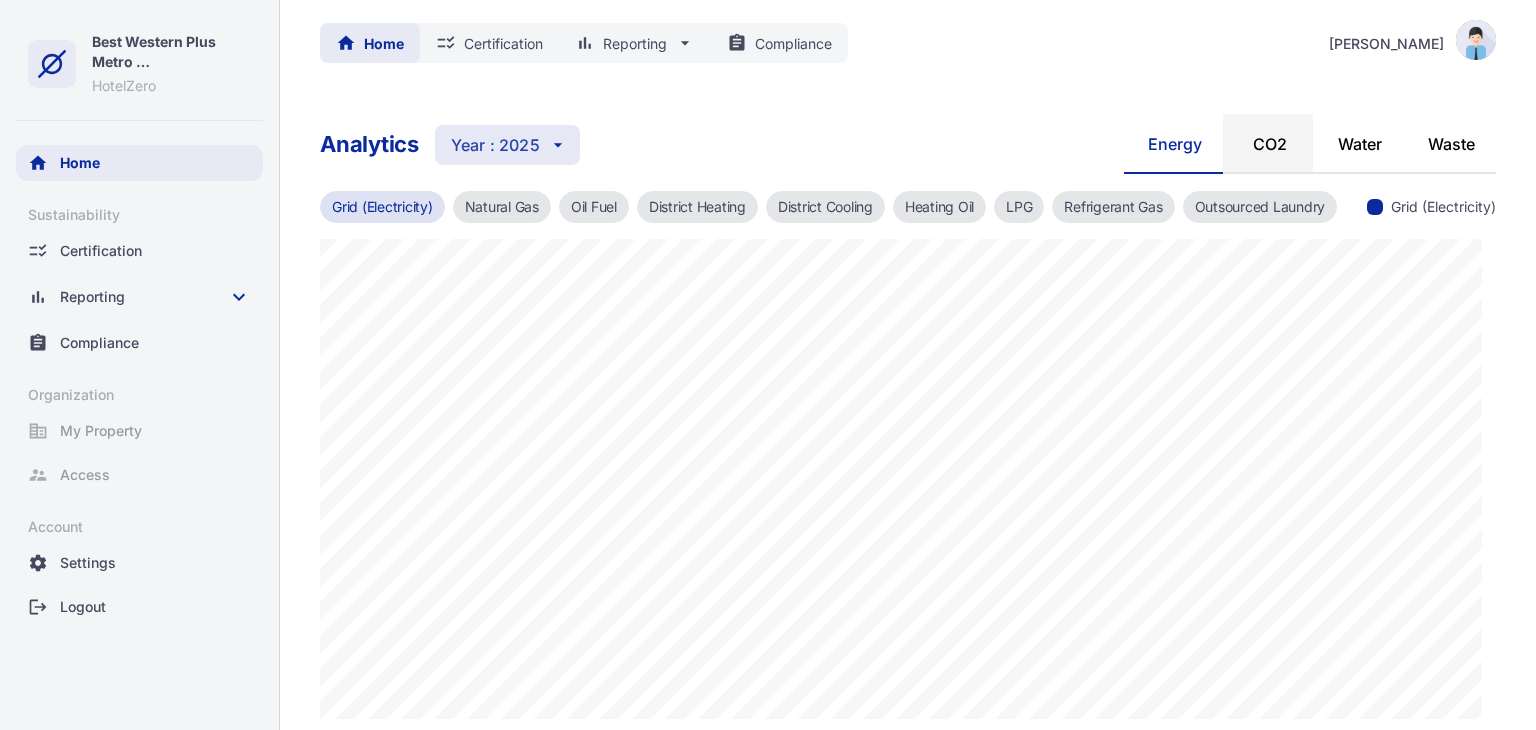 click on "CO2" 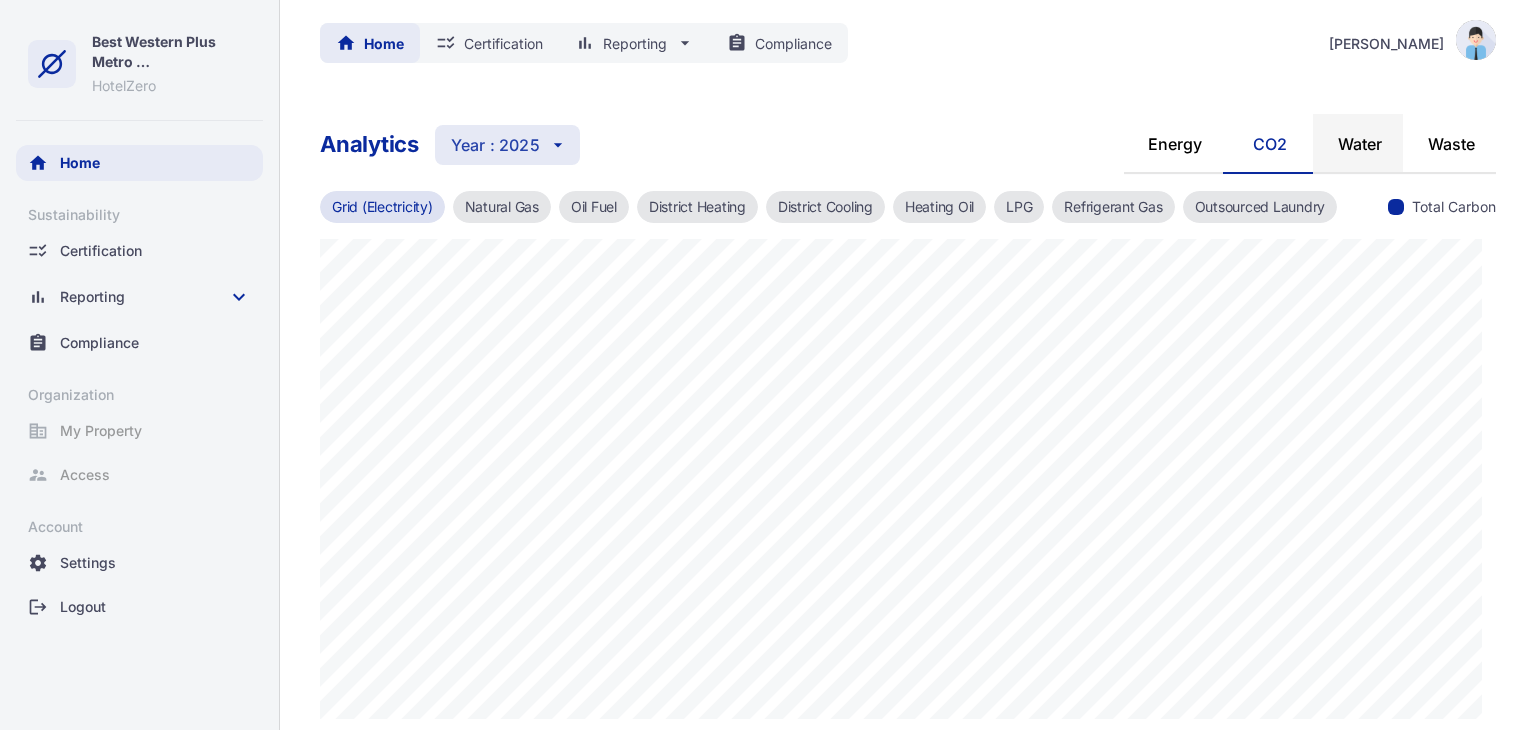 click on "Water" at bounding box center [1359, 144] 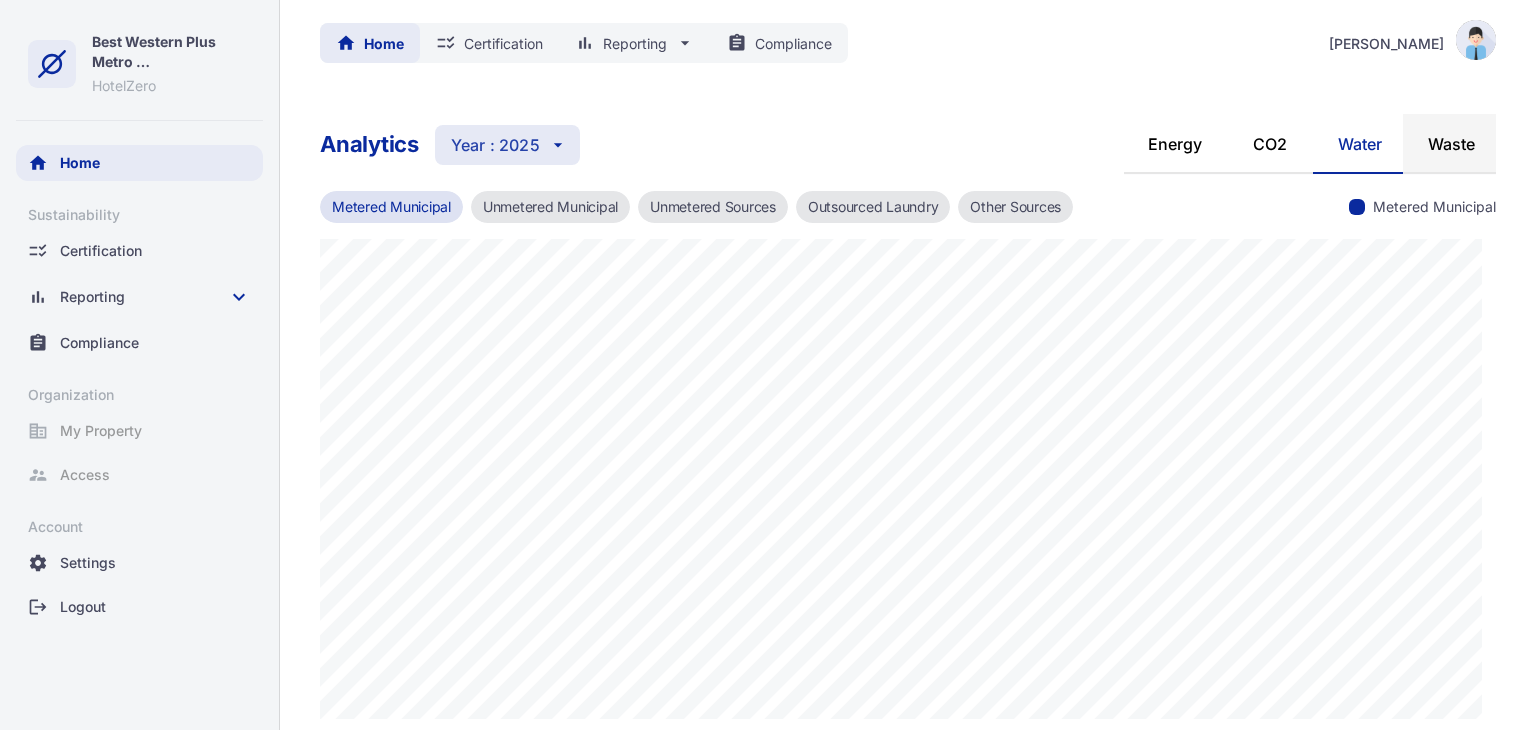 click on "Waste" 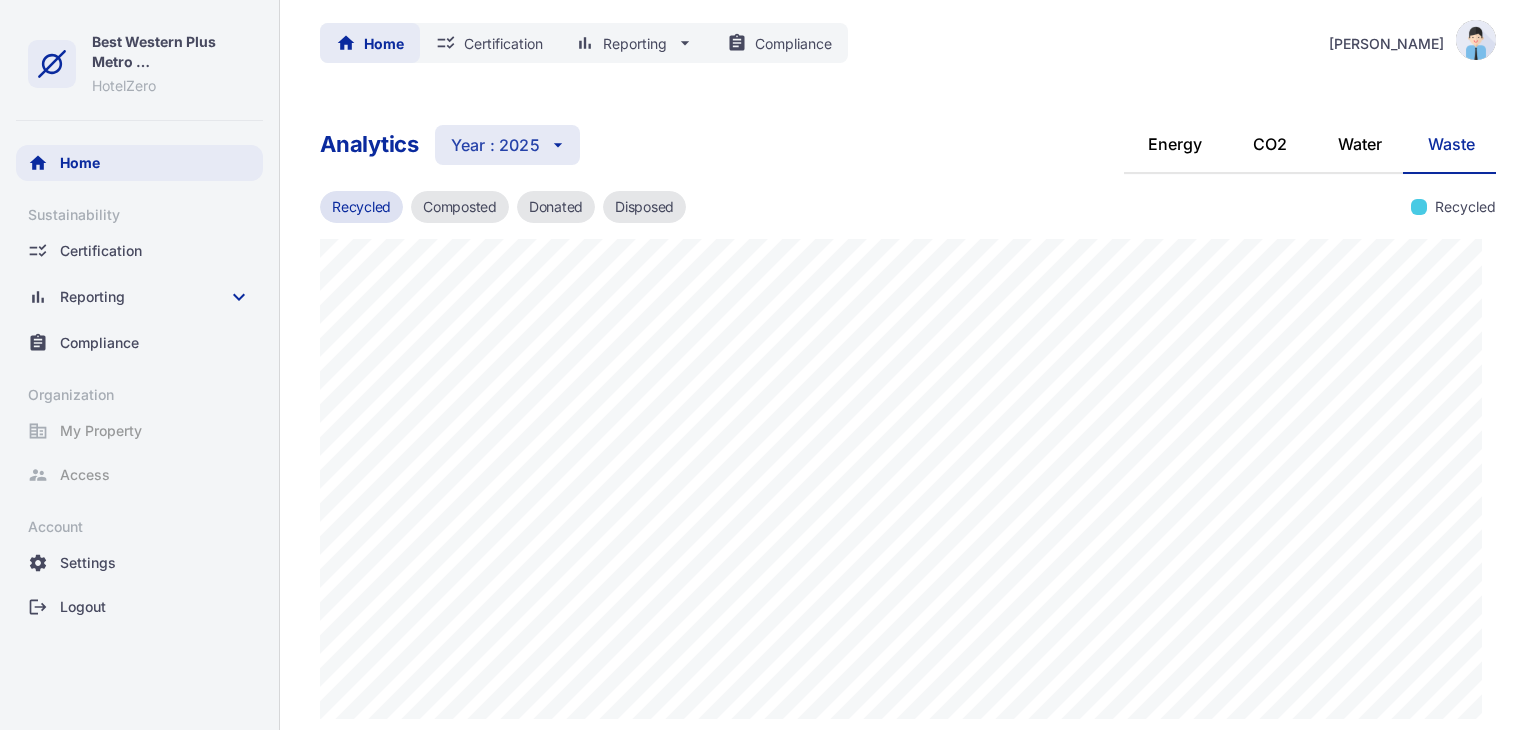 click on "home Home checklist_rtl Certification bar_chart Reporting arrow_drop_down assignment Compliance [PERSON_NAME]" 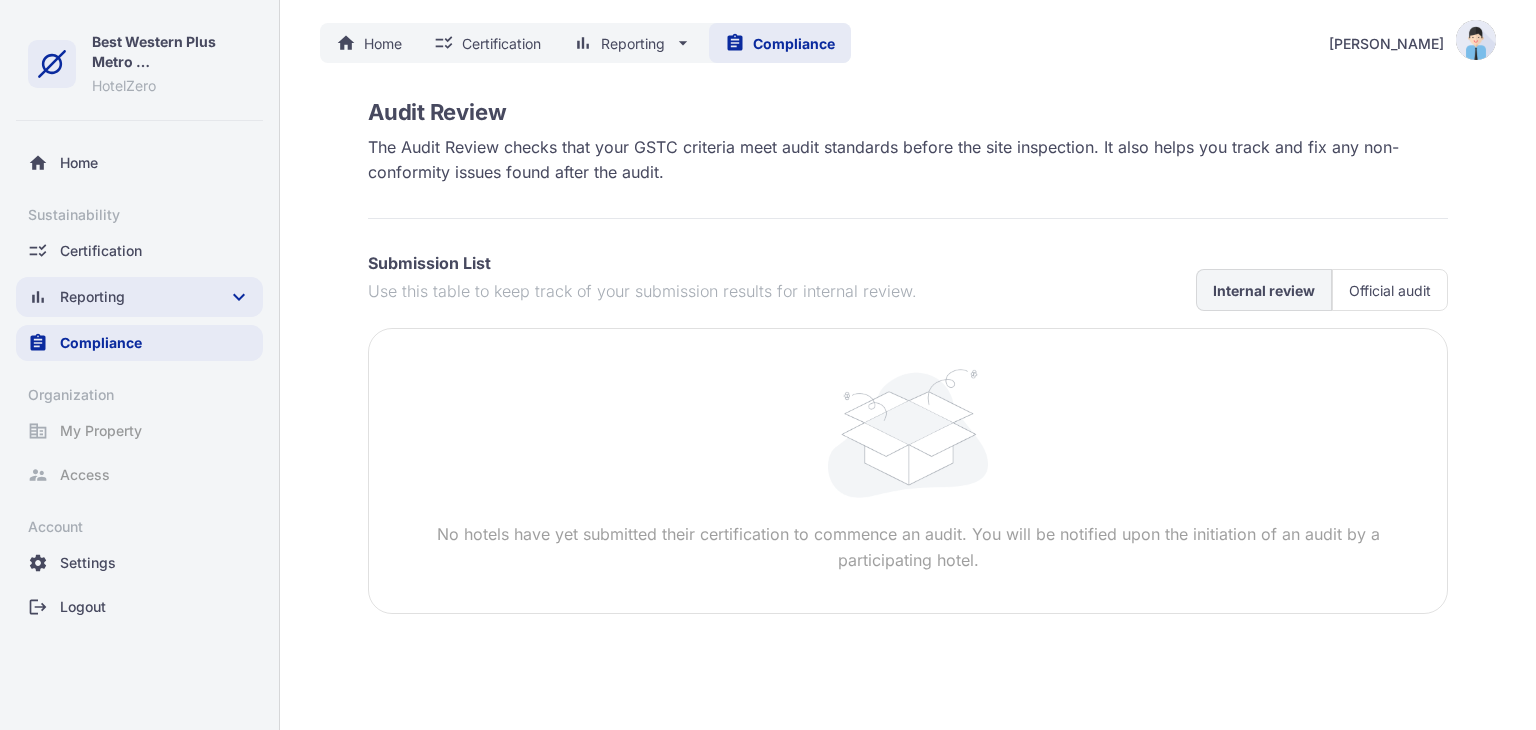click on "bar_chart Reporting keyboard_arrow_down" at bounding box center [139, 297] 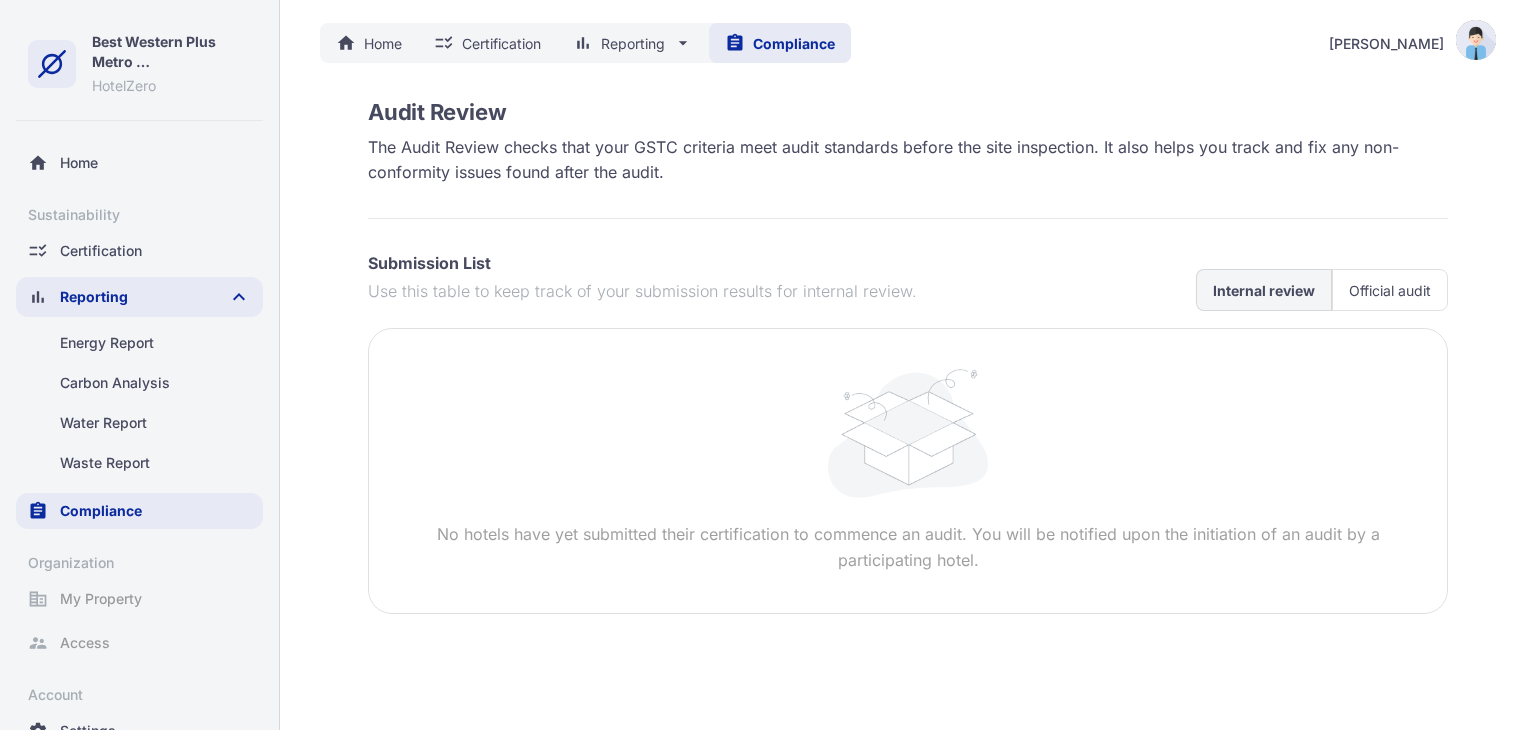 click on "bar_chart Reporting keyboard_arrow_up" at bounding box center [139, 297] 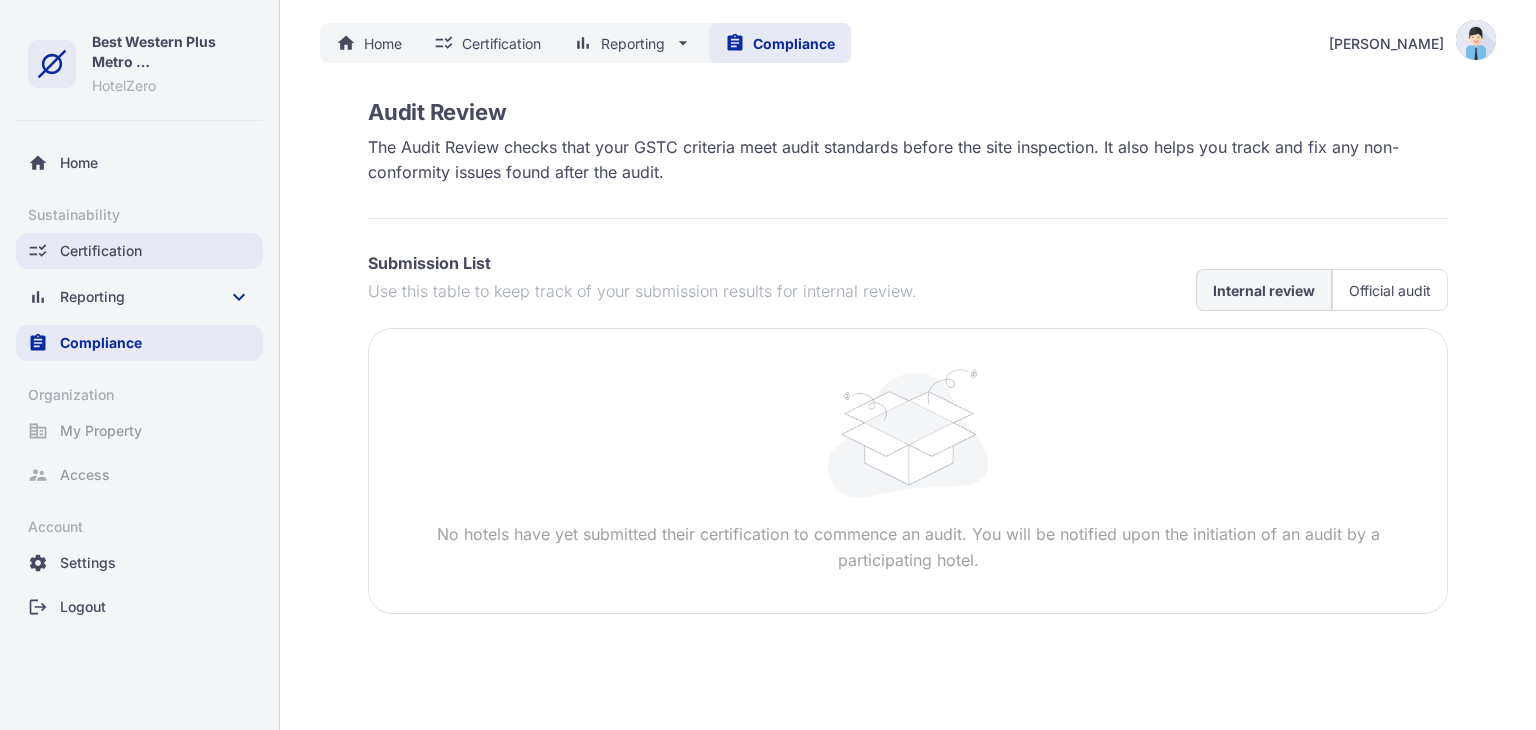 click on "checklist_rtl Certification" at bounding box center (139, 251) 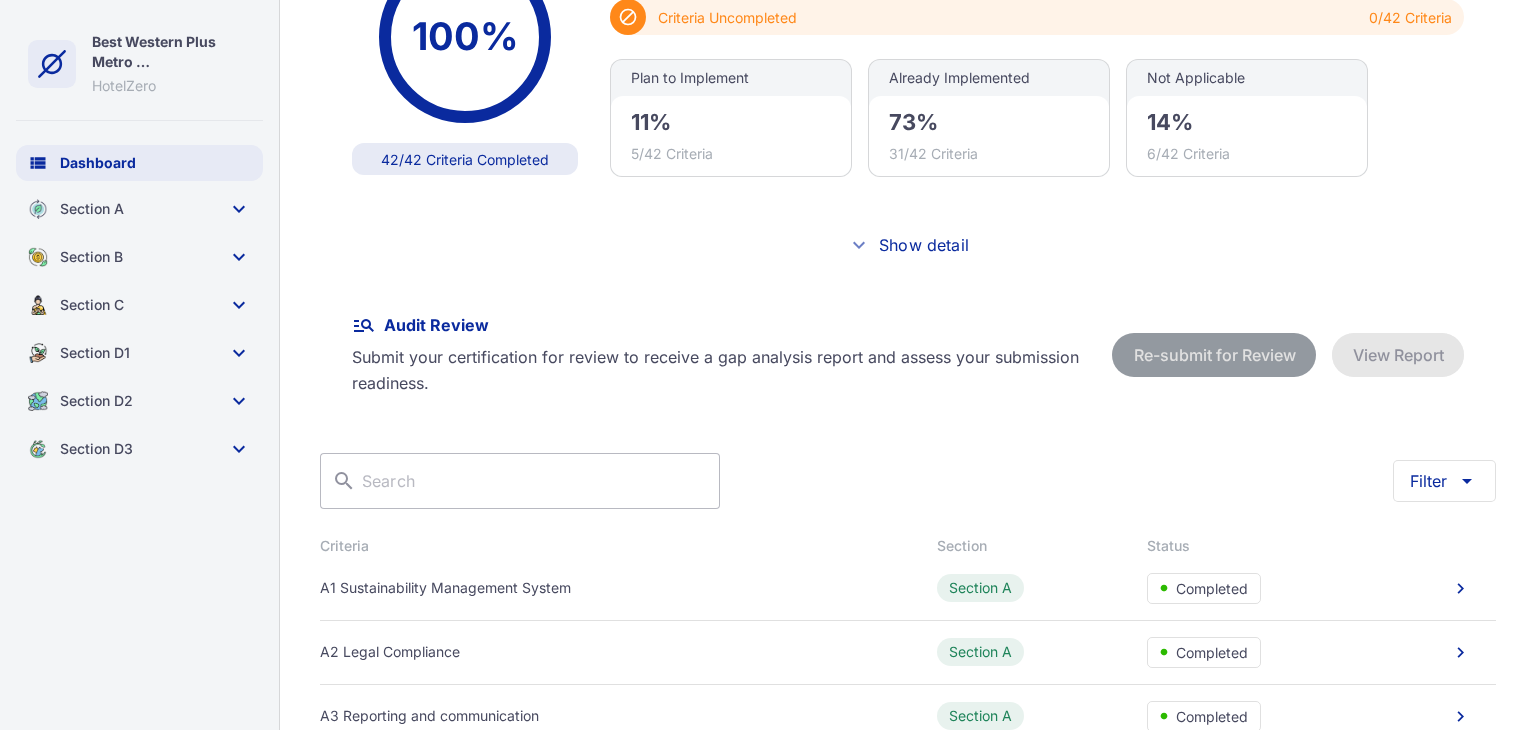 scroll, scrollTop: 400, scrollLeft: 0, axis: vertical 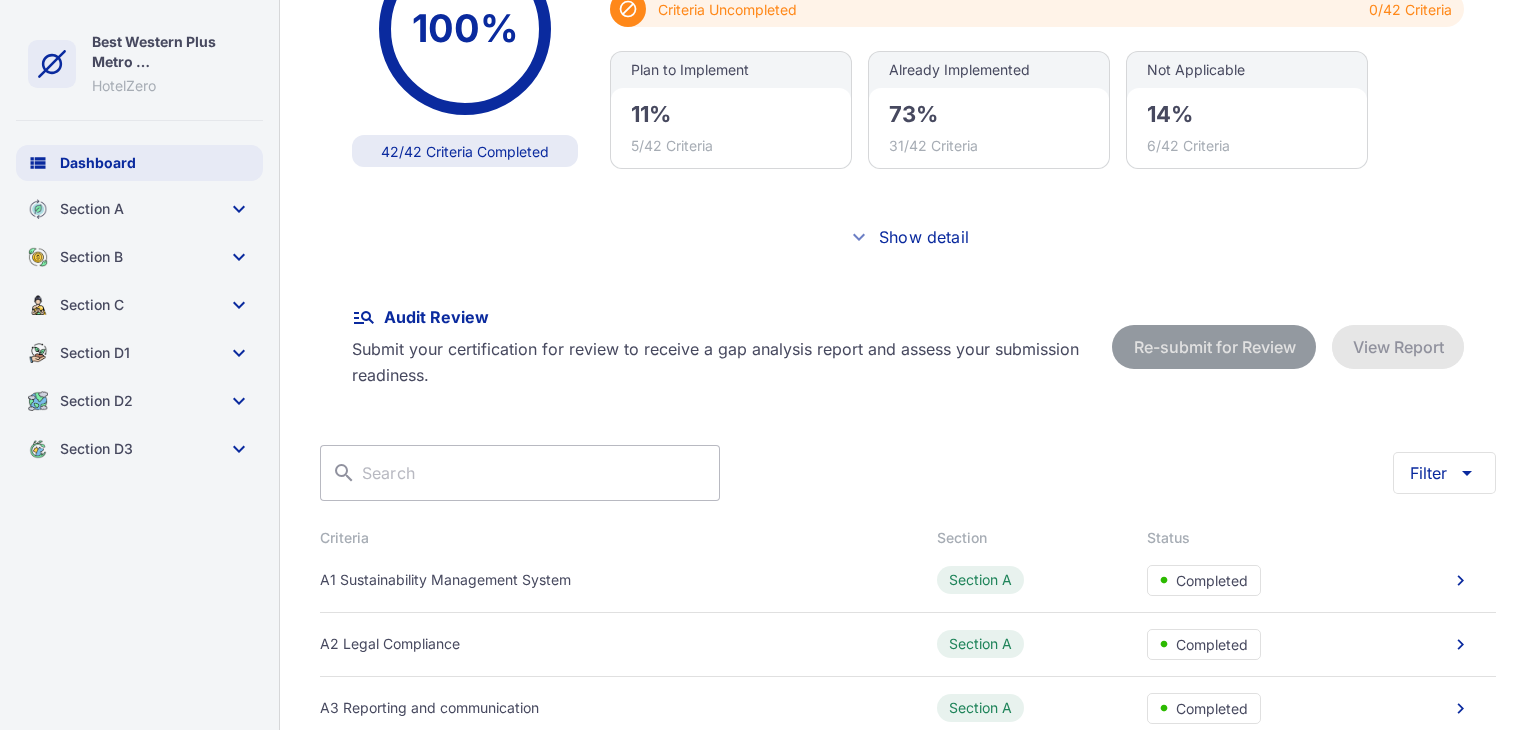 click on "Certification Manager Manage and track your certification progress. checklist_rtl Certification Details Detail about certification manager progress 100% 42/42 Criteria Completed library_add_check Criteria Completed 42/42 Criteria block Criteria Uncompleted 0/42 Criteria Plan to Implement 11% 5/42 Criteria Already Implemented 73% 31/42 Criteria Not Applicable 14% 6/42 Criteria" at bounding box center (908, -39) 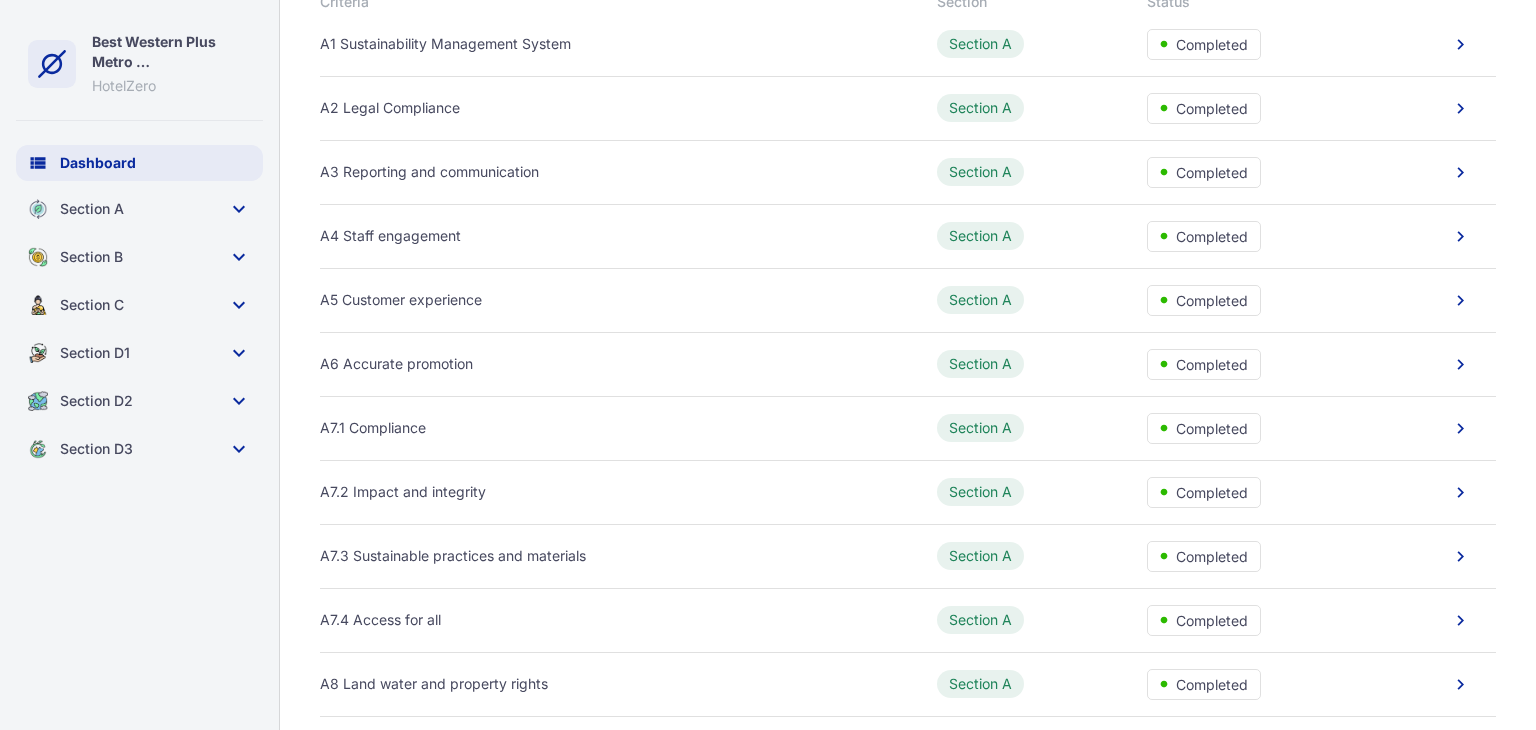 scroll, scrollTop: 1296, scrollLeft: 0, axis: vertical 